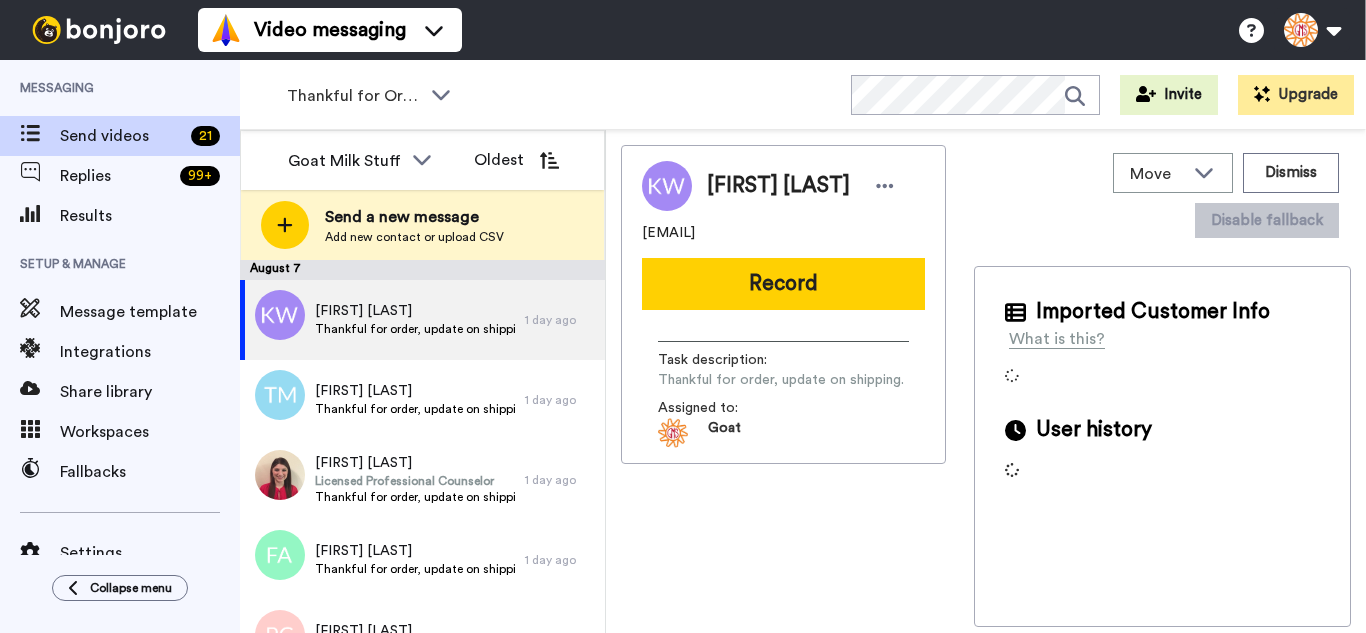 scroll, scrollTop: 0, scrollLeft: 0, axis: both 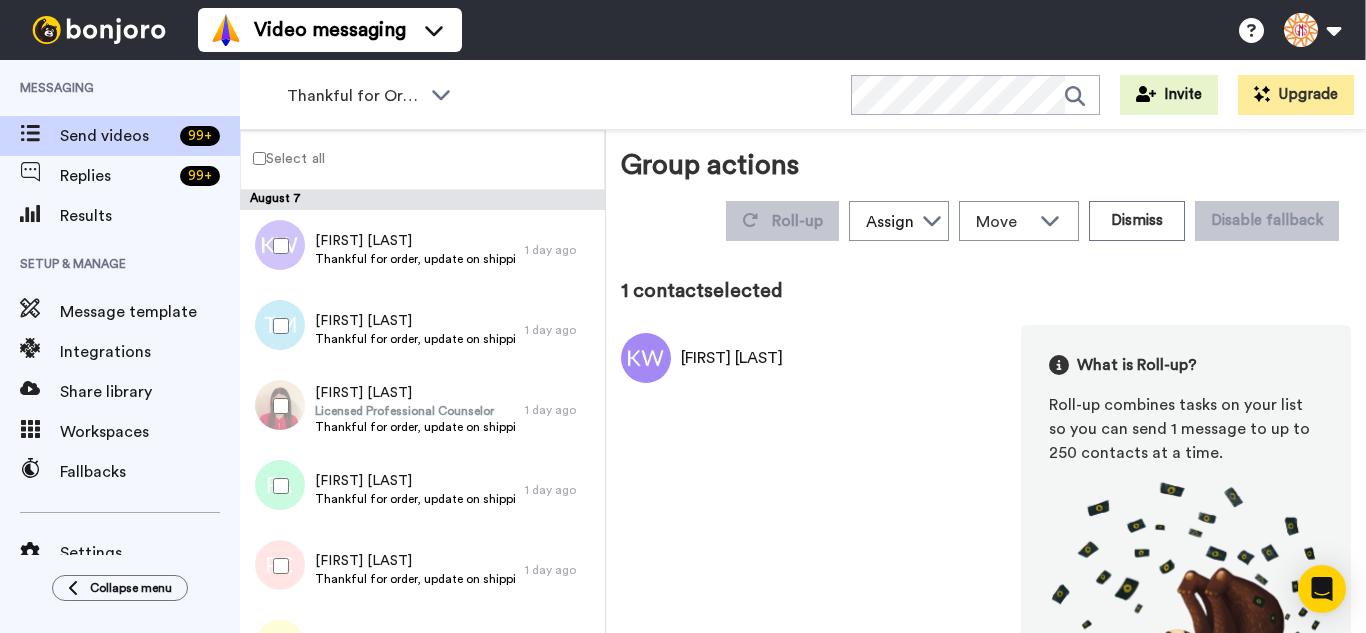 click on "Select all" at bounding box center (283, 158) 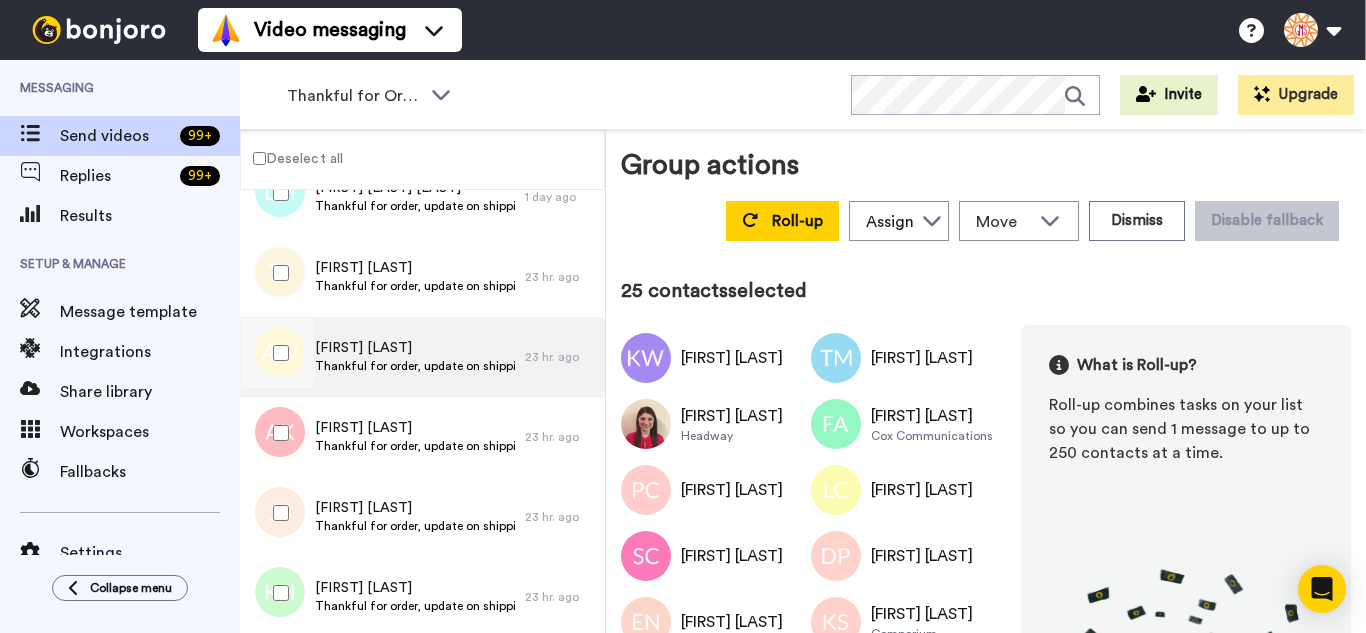 scroll, scrollTop: 1577, scrollLeft: 0, axis: vertical 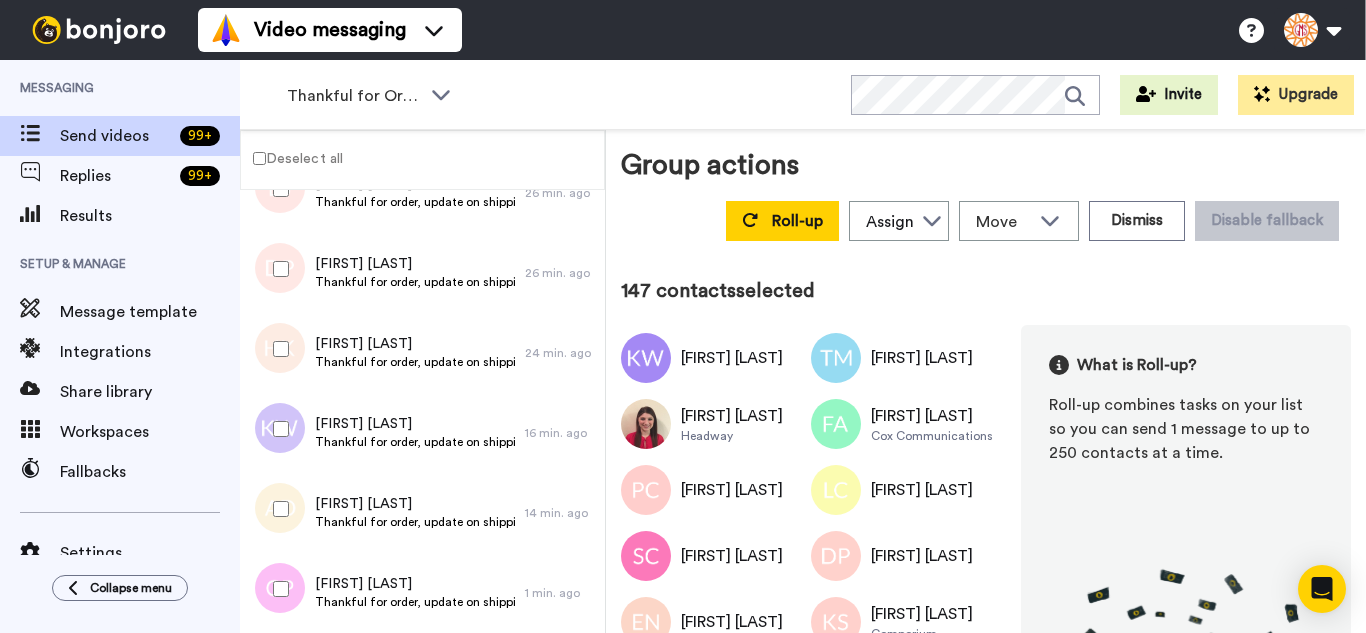 drag, startPoint x: 268, startPoint y: 508, endPoint x: 287, endPoint y: 446, distance: 64.84597 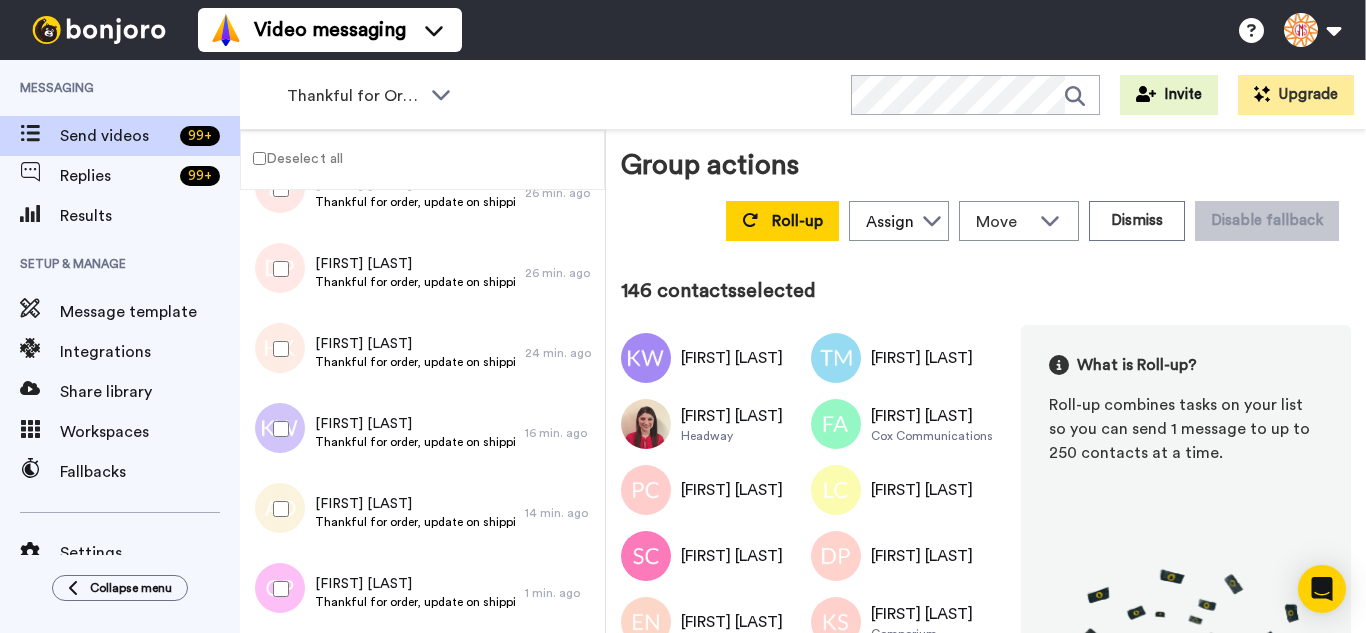 click at bounding box center (277, 429) 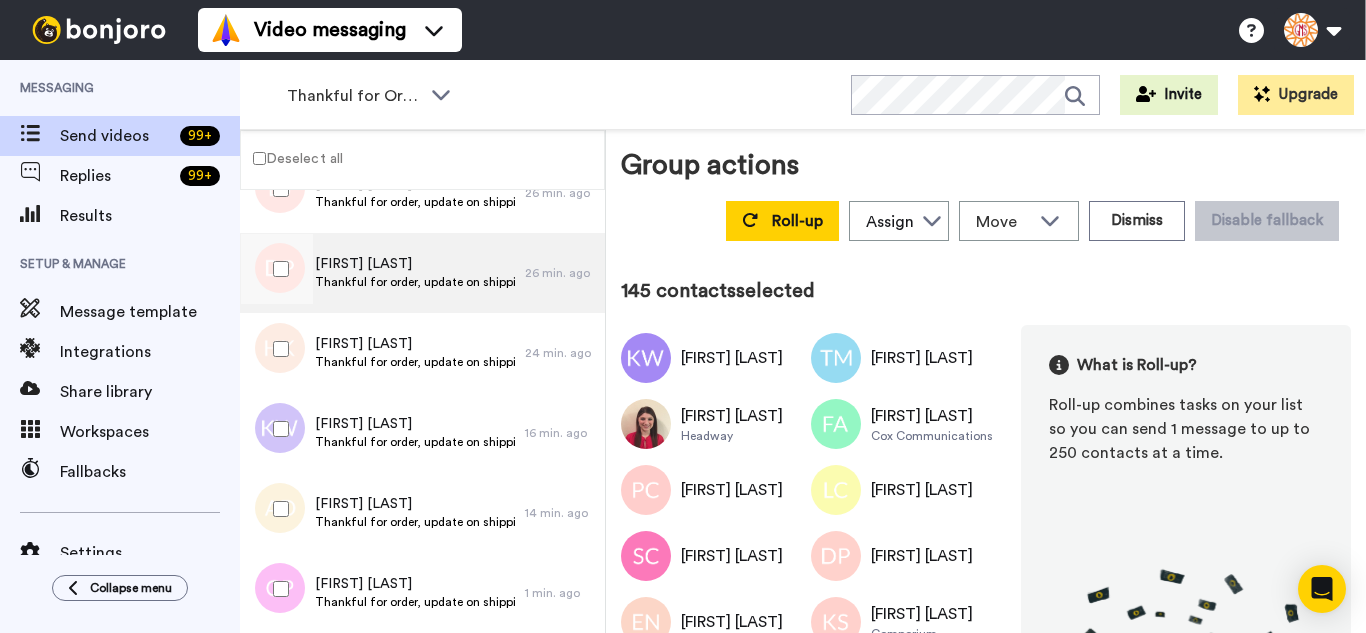 drag, startPoint x: 268, startPoint y: 334, endPoint x: 272, endPoint y: 304, distance: 30.265491 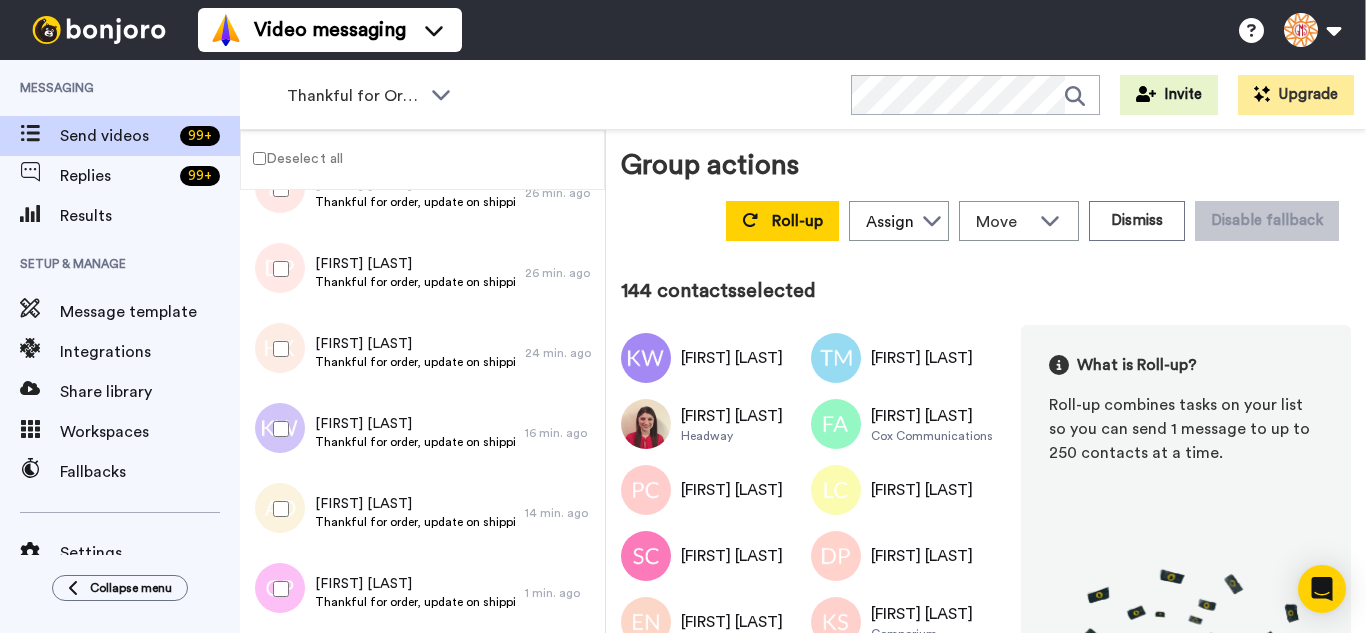 click at bounding box center [277, 269] 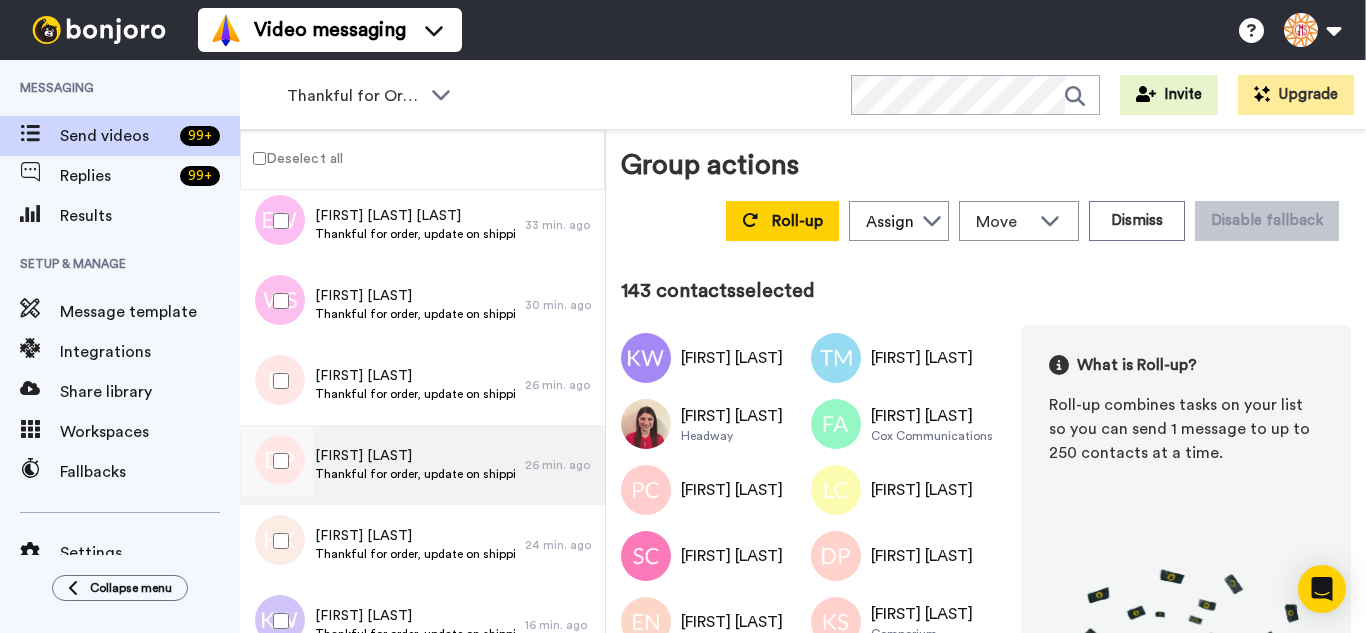 scroll, scrollTop: 11237, scrollLeft: 0, axis: vertical 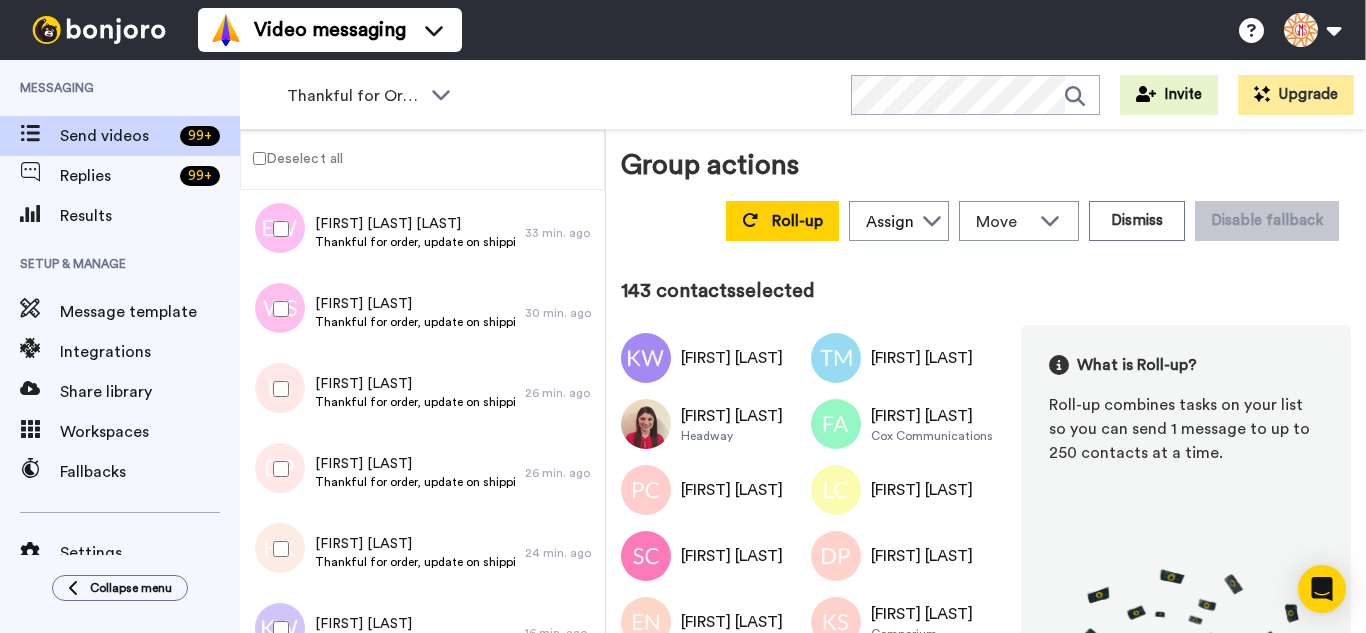 click at bounding box center (277, 389) 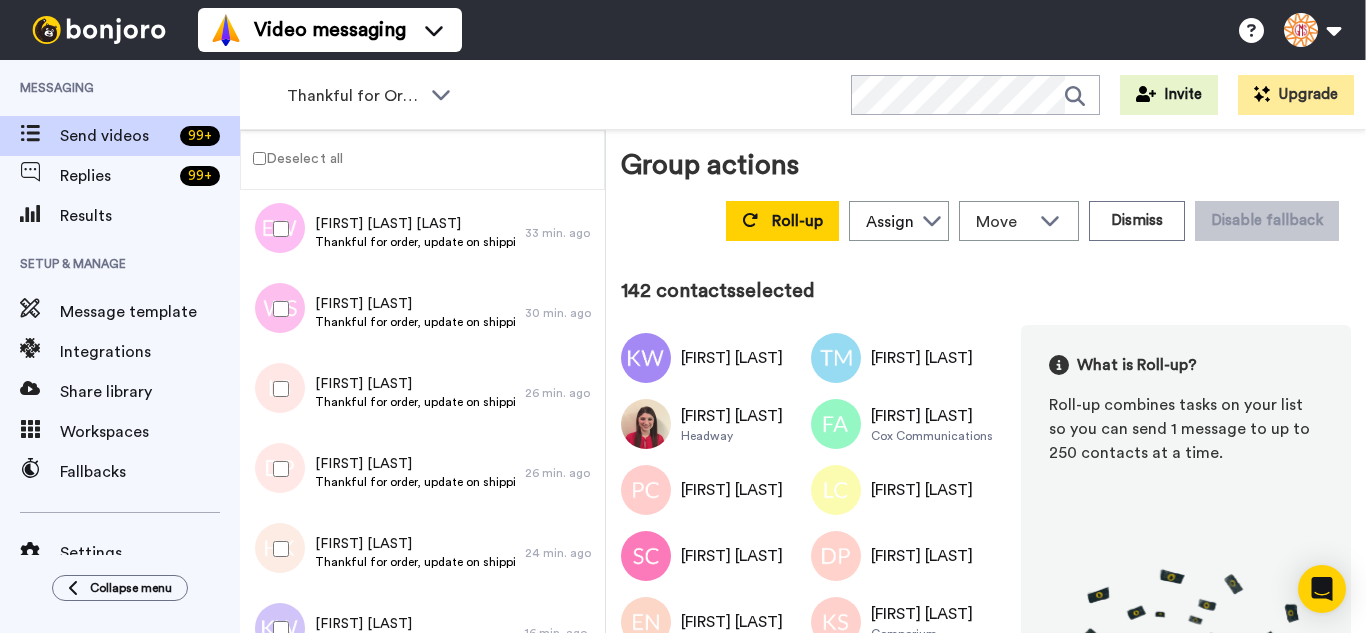 click at bounding box center [277, 309] 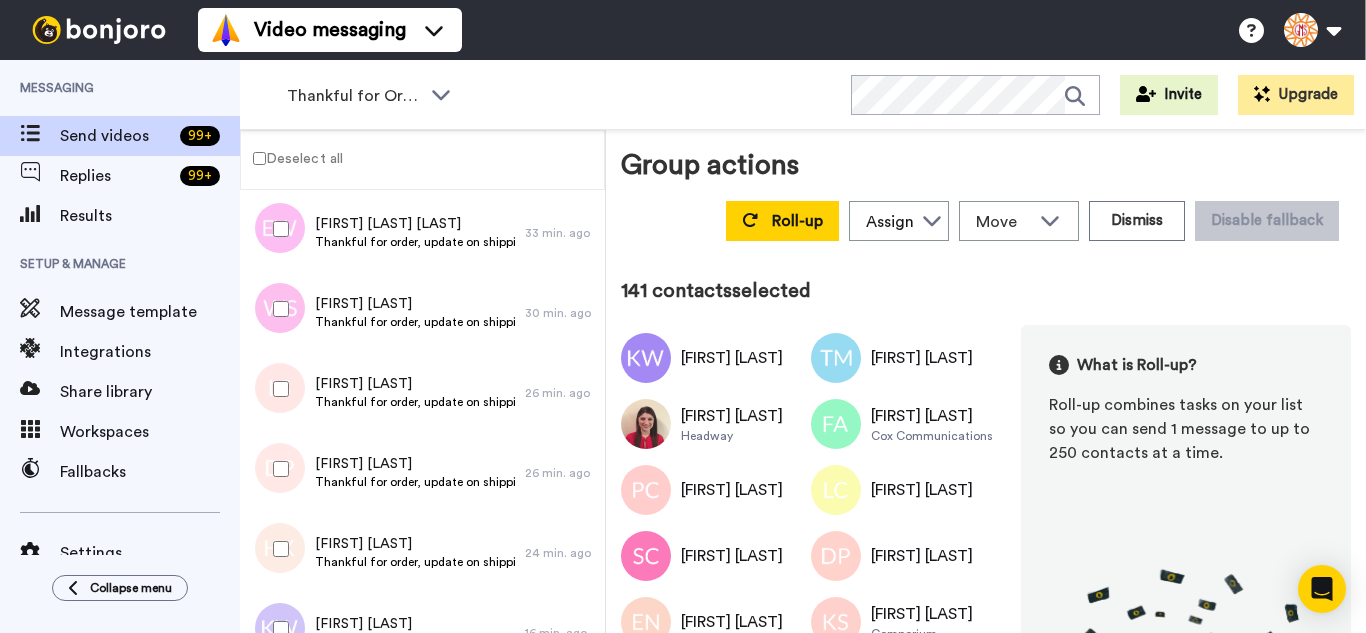 click at bounding box center (277, 229) 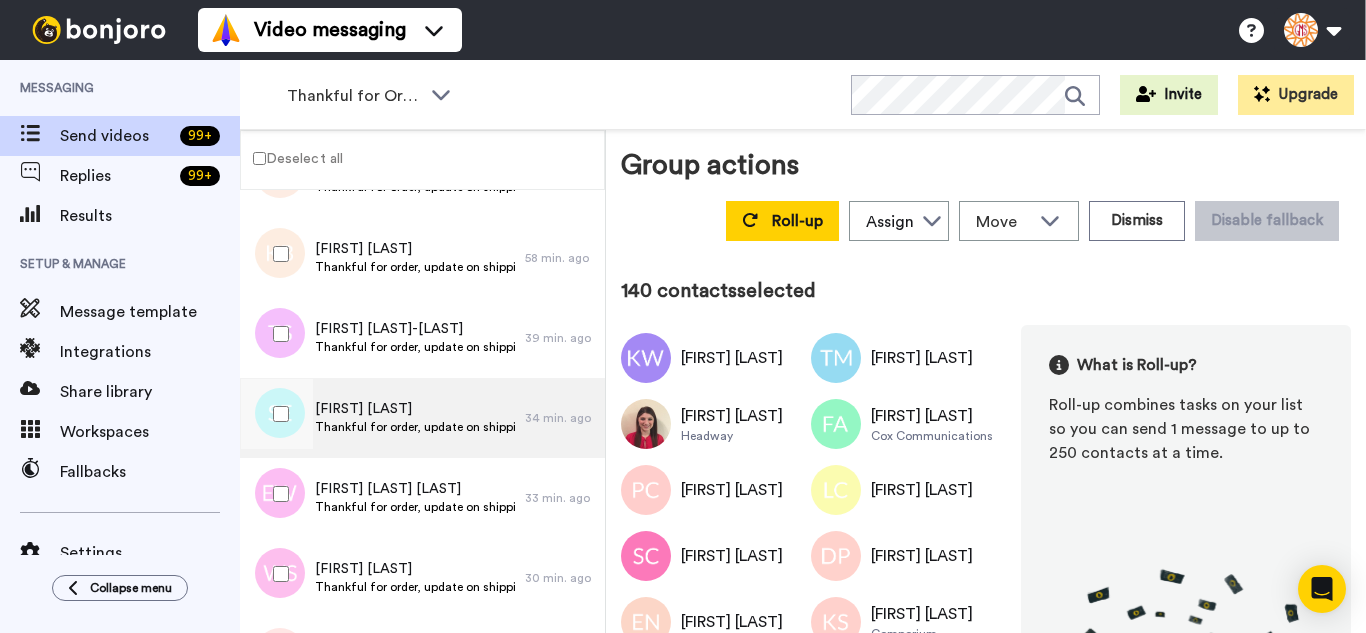 scroll, scrollTop: 10937, scrollLeft: 0, axis: vertical 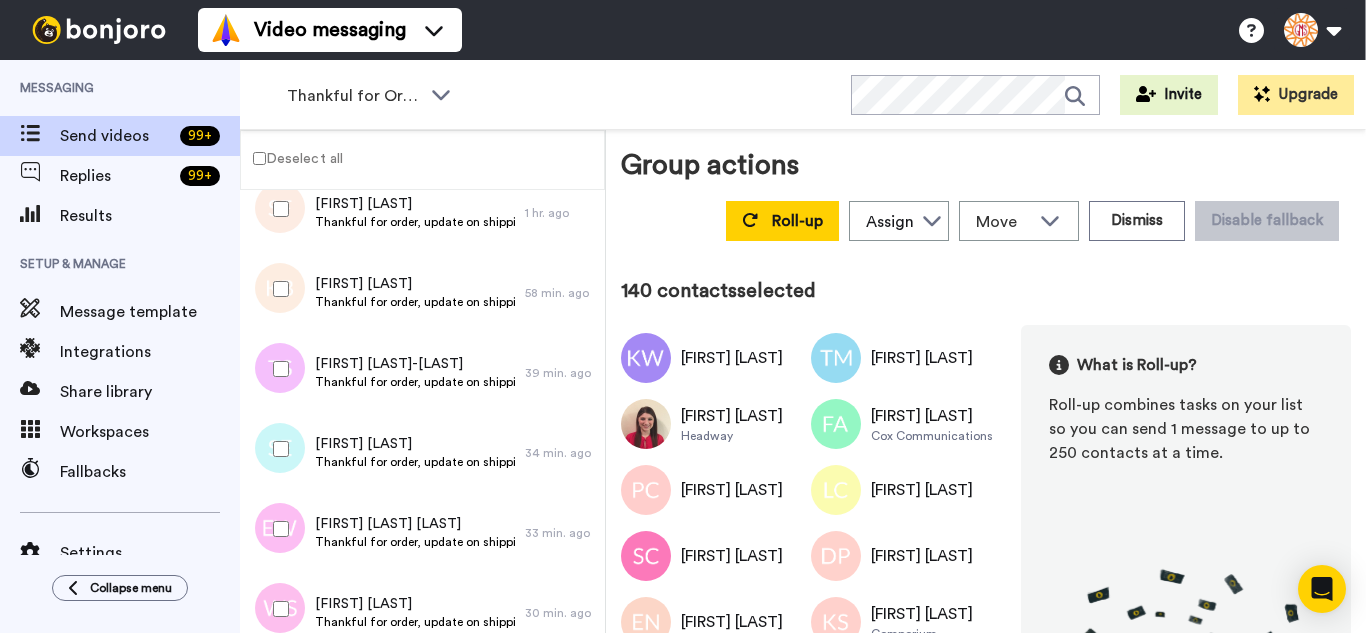drag, startPoint x: 296, startPoint y: 458, endPoint x: 278, endPoint y: 380, distance: 80.04999 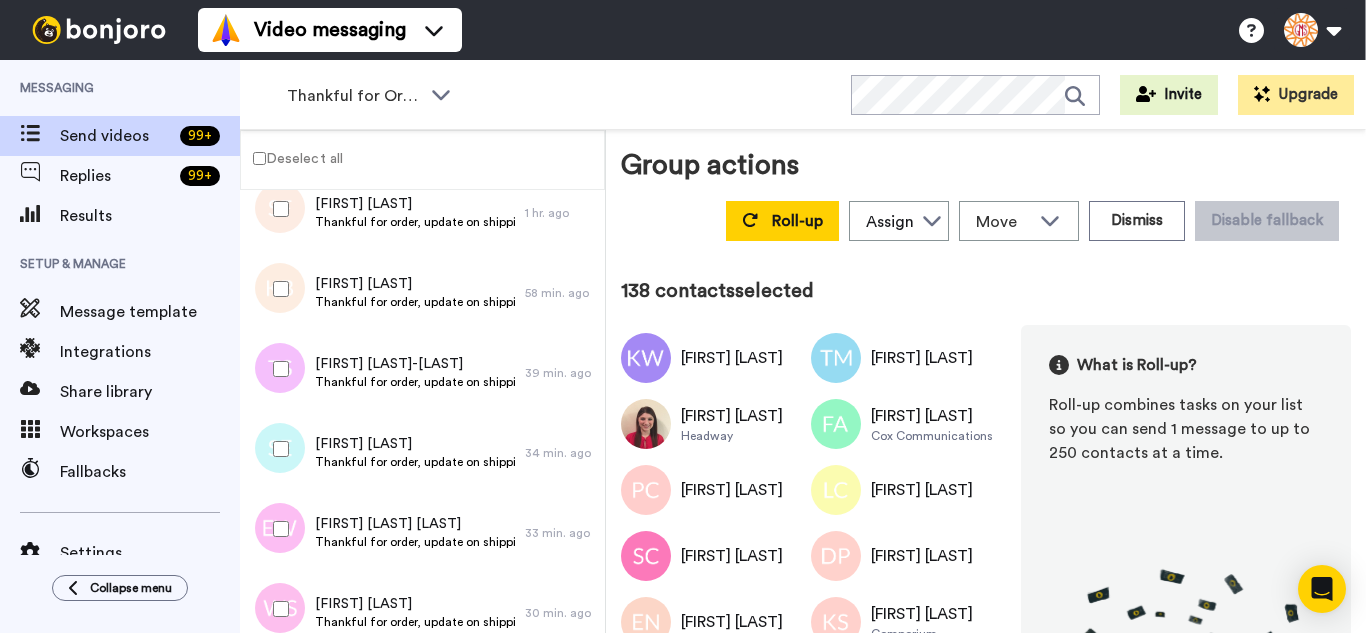 click at bounding box center (277, 289) 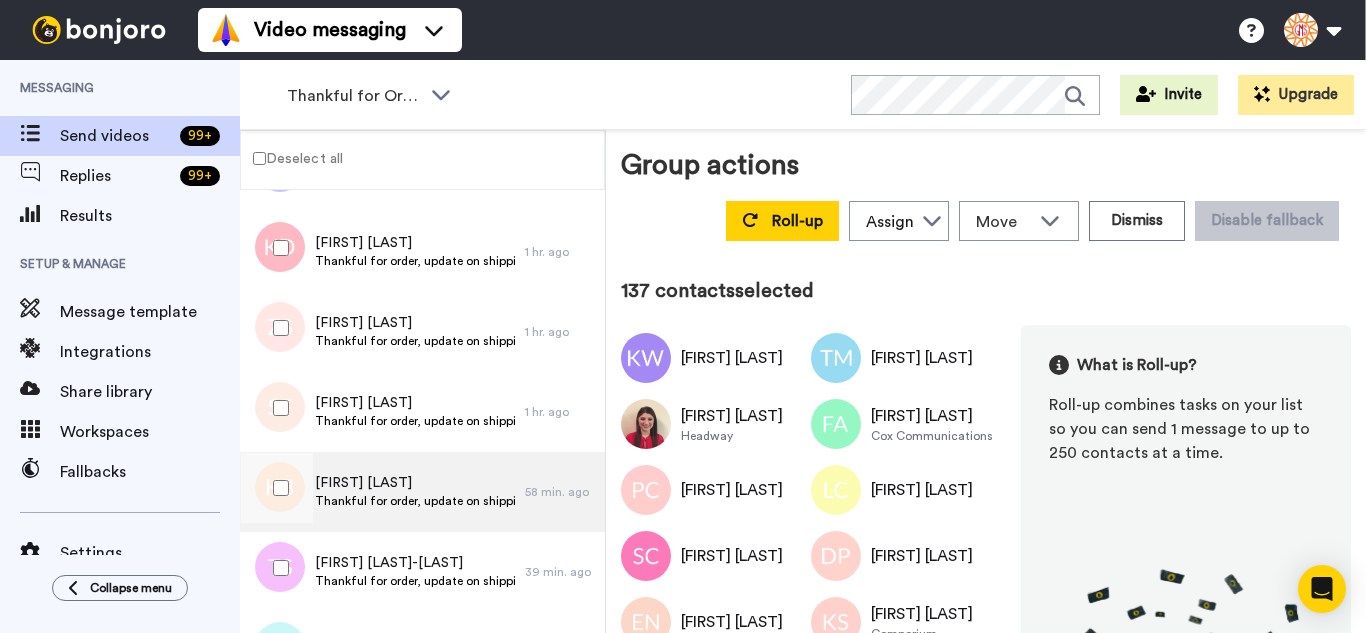 scroll, scrollTop: 10737, scrollLeft: 0, axis: vertical 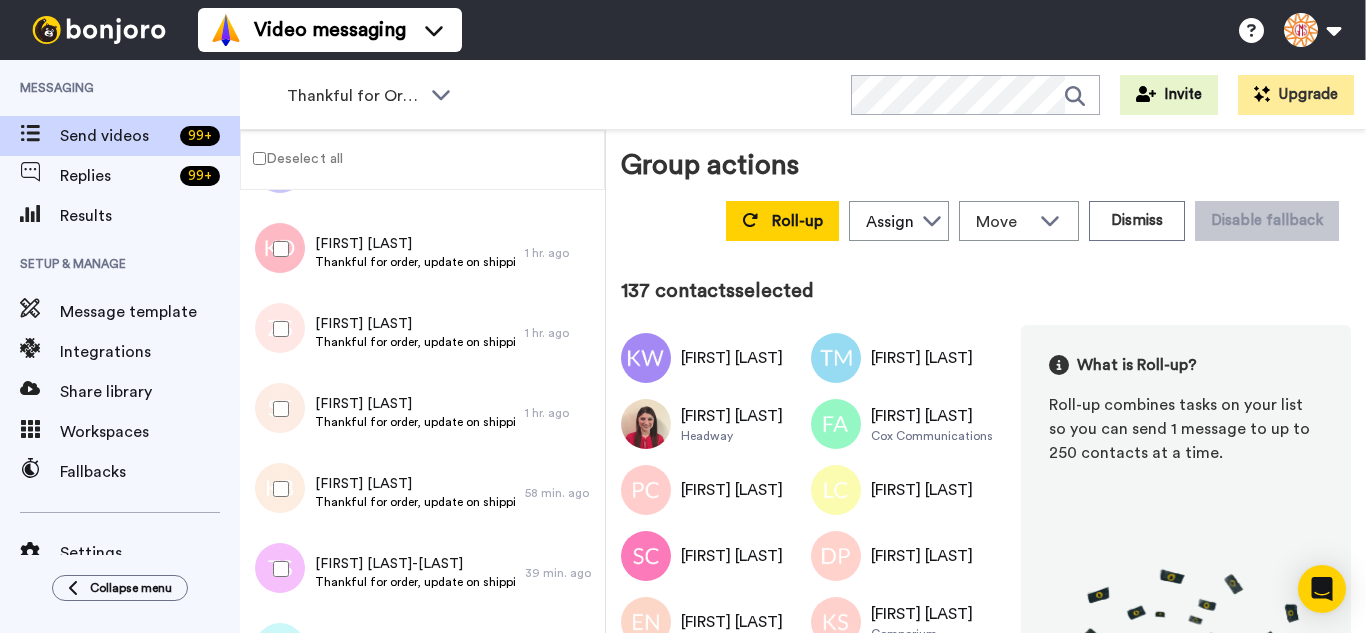drag, startPoint x: 272, startPoint y: 412, endPoint x: 271, endPoint y: 387, distance: 25.019993 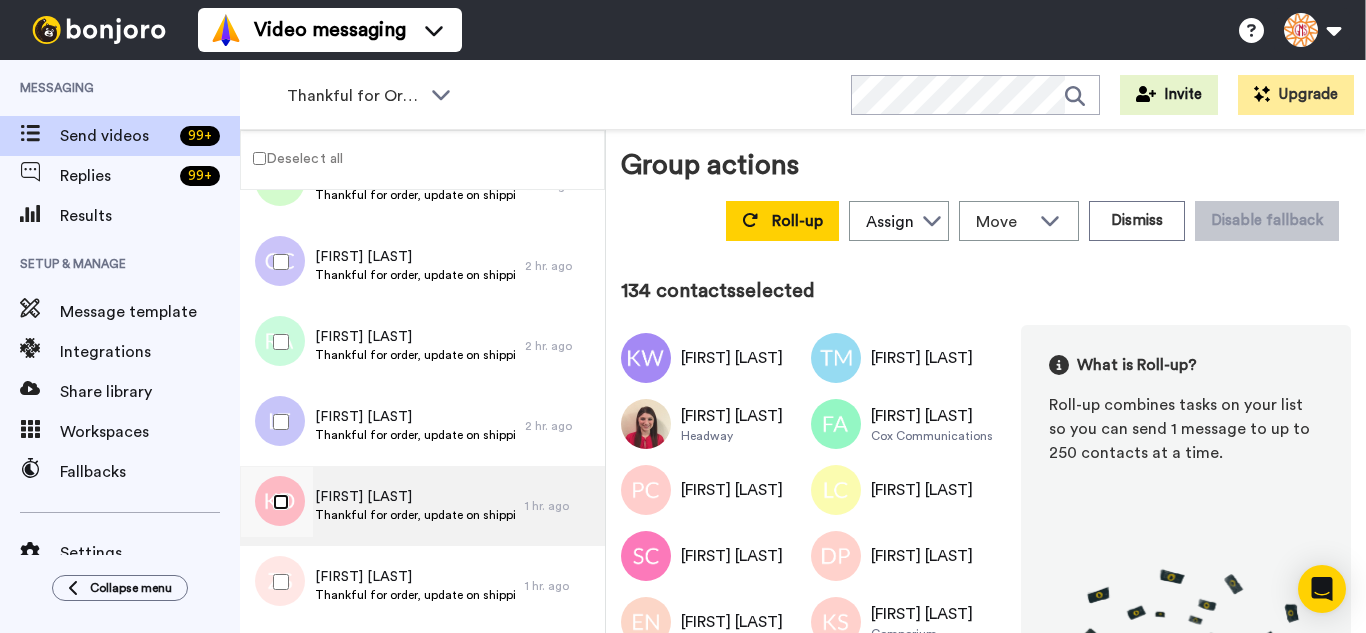 scroll, scrollTop: 10437, scrollLeft: 0, axis: vertical 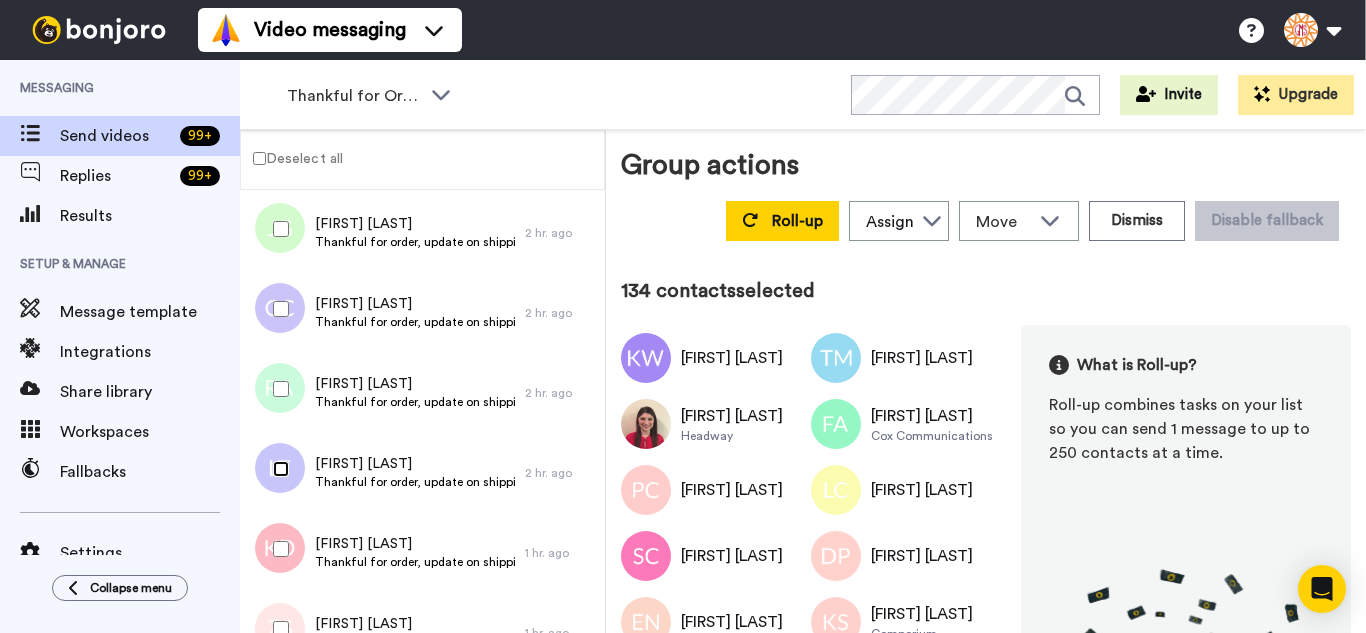 click at bounding box center [277, 469] 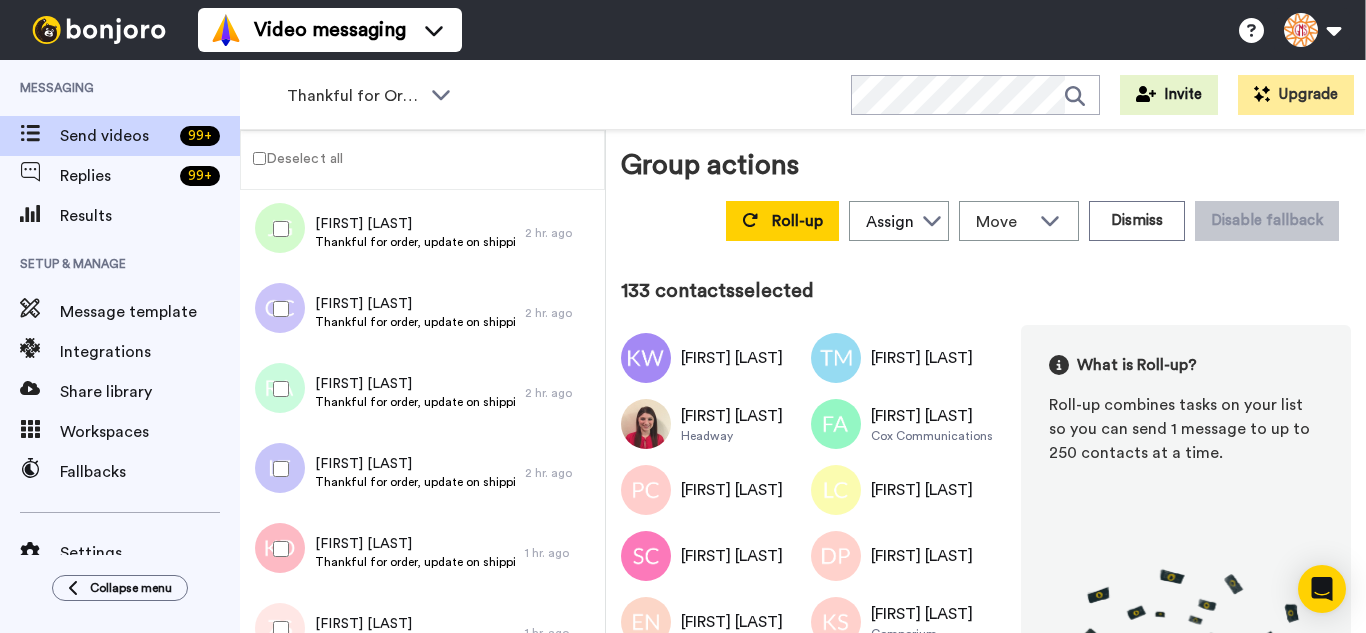 click at bounding box center [277, 389] 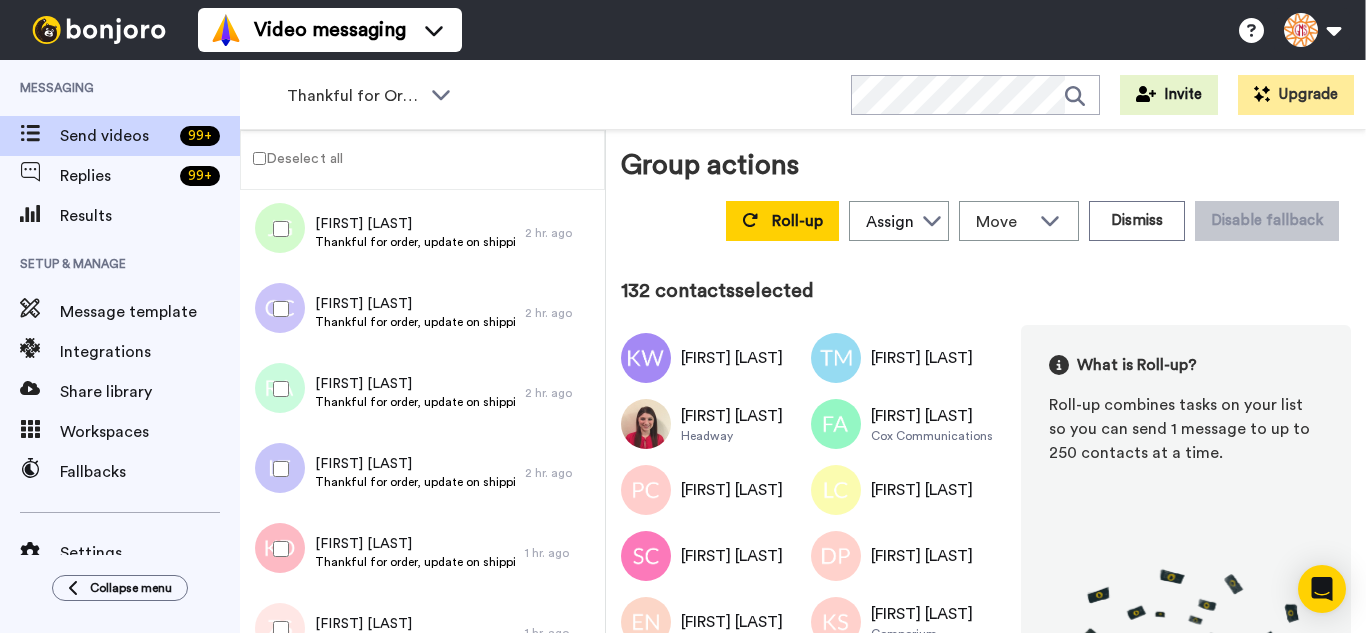 drag, startPoint x: 266, startPoint y: 290, endPoint x: 261, endPoint y: 274, distance: 16.763054 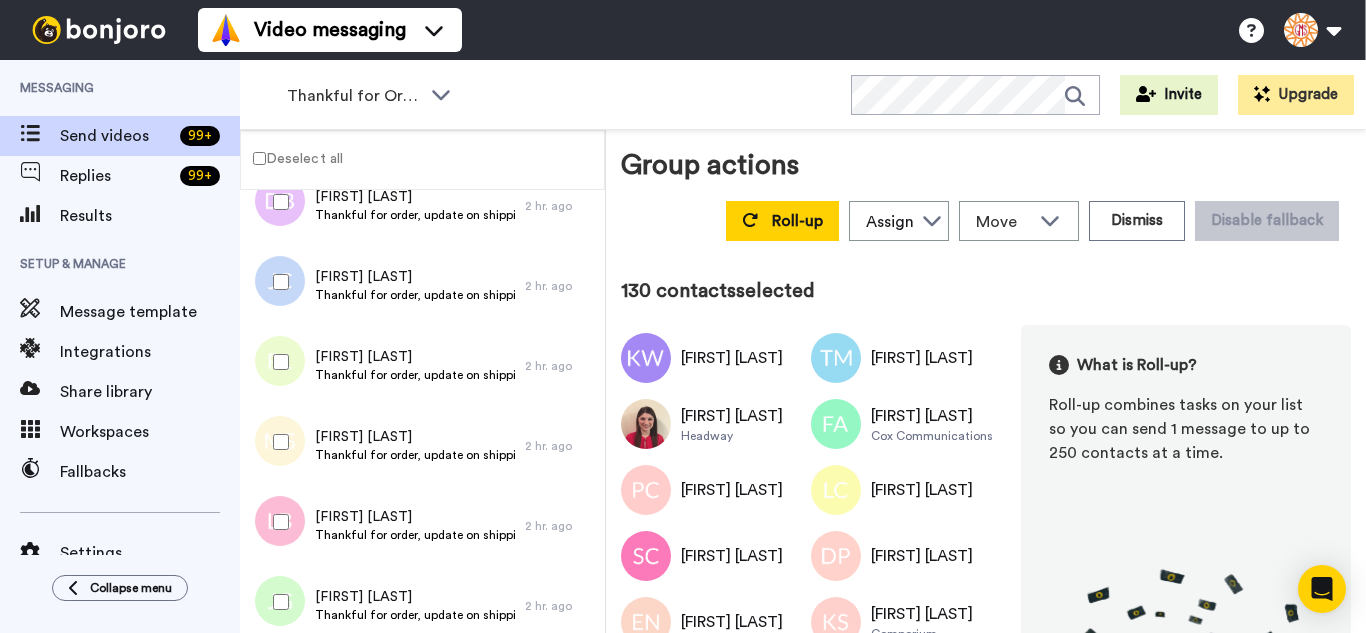 scroll, scrollTop: 10037, scrollLeft: 0, axis: vertical 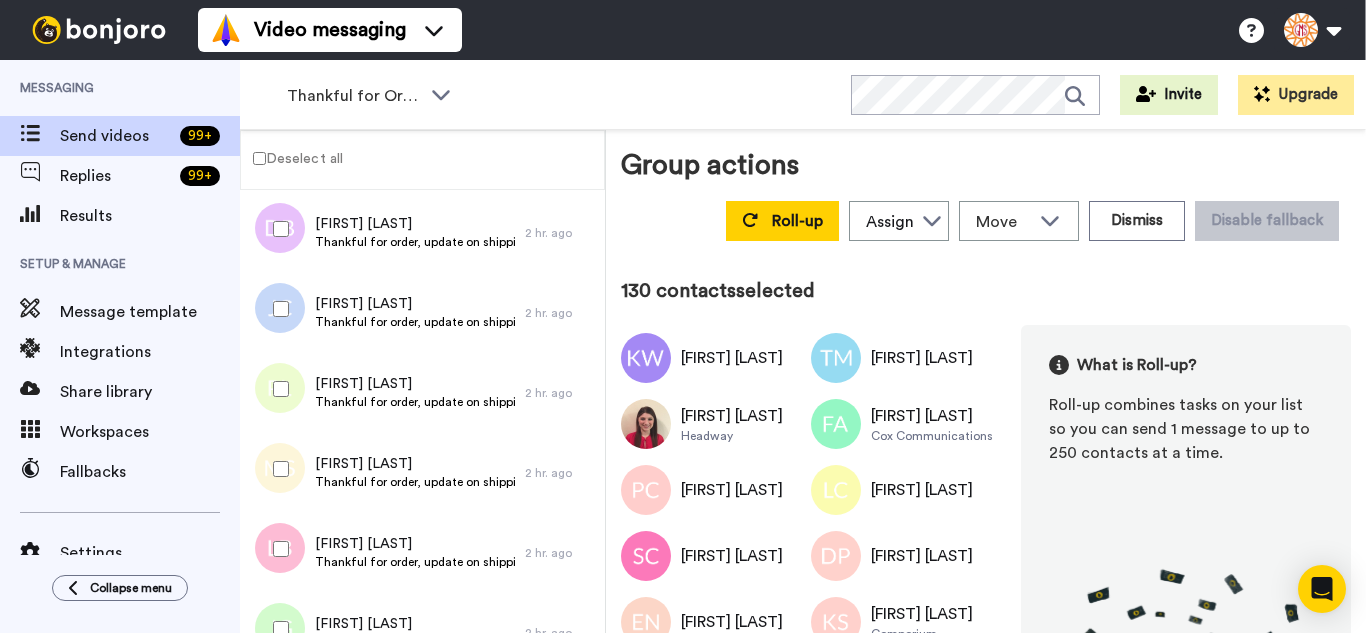 drag, startPoint x: 291, startPoint y: 530, endPoint x: 278, endPoint y: 485, distance: 46.840153 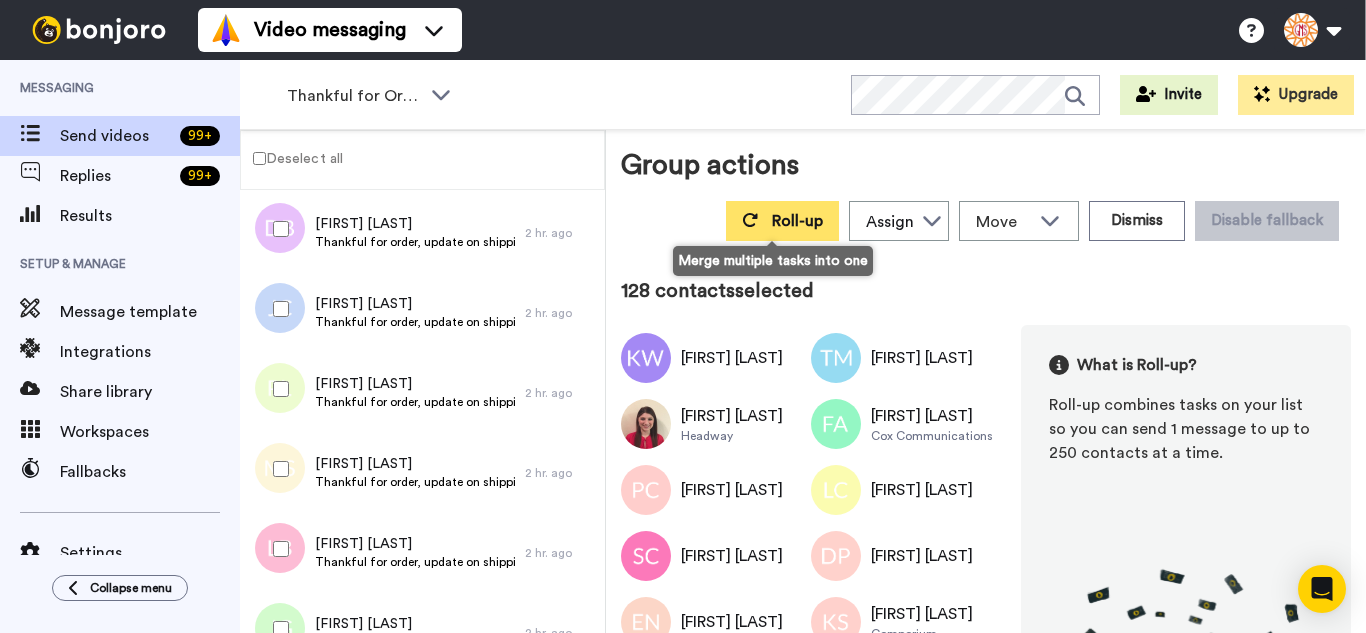 click on "Roll-up" at bounding box center (797, 221) 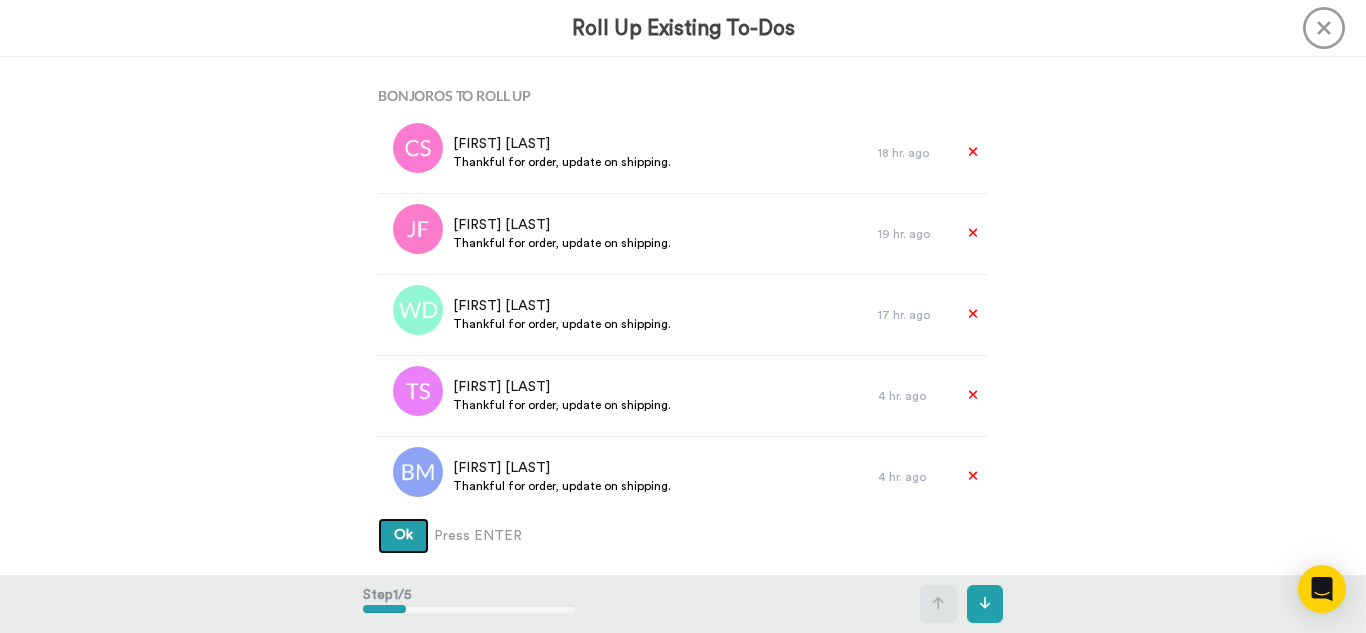 type 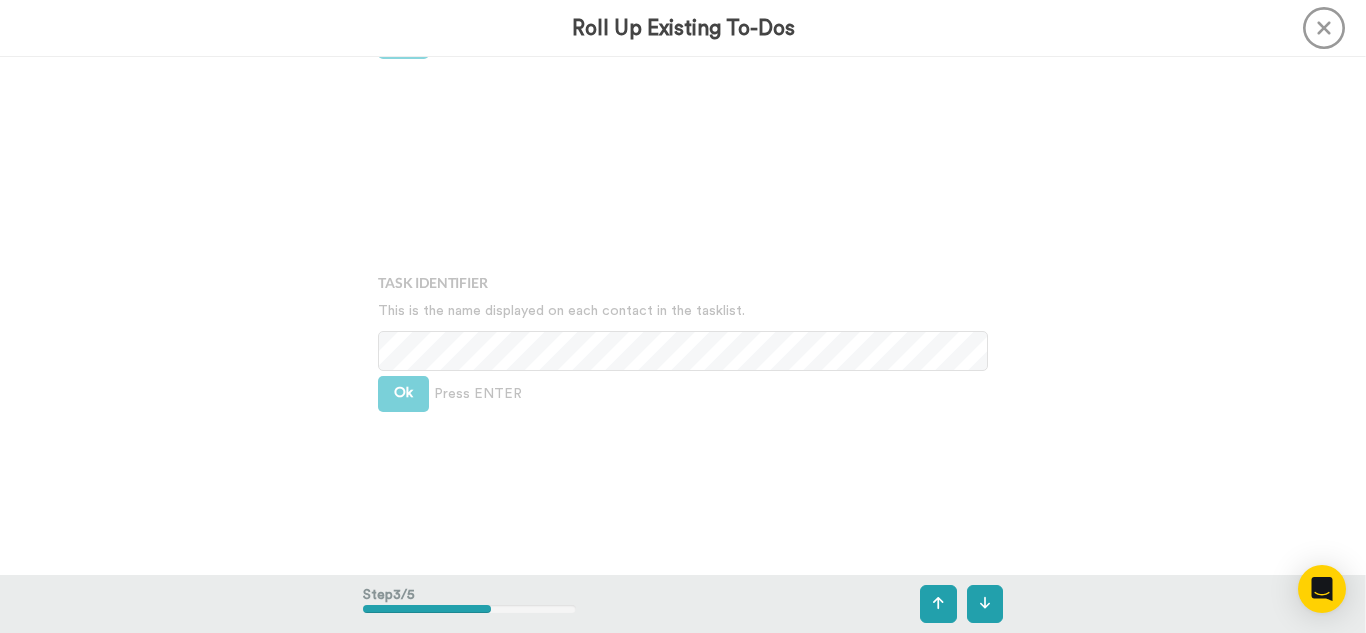 scroll, scrollTop: 1036, scrollLeft: 0, axis: vertical 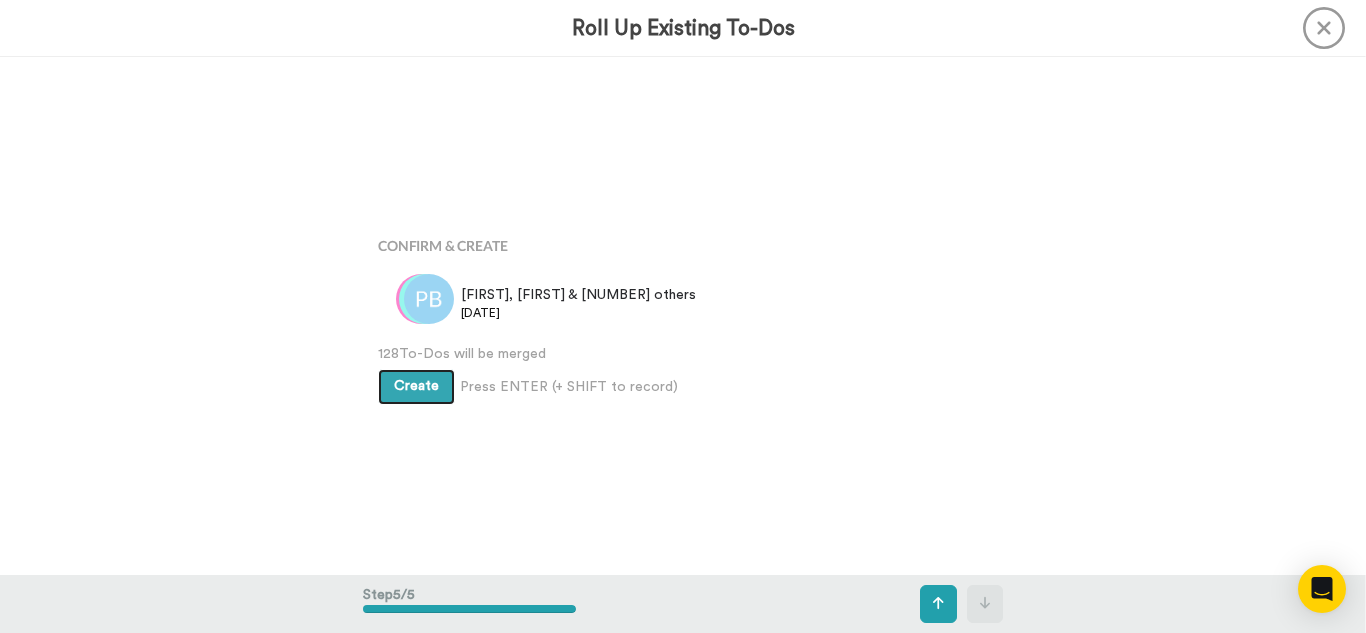 type 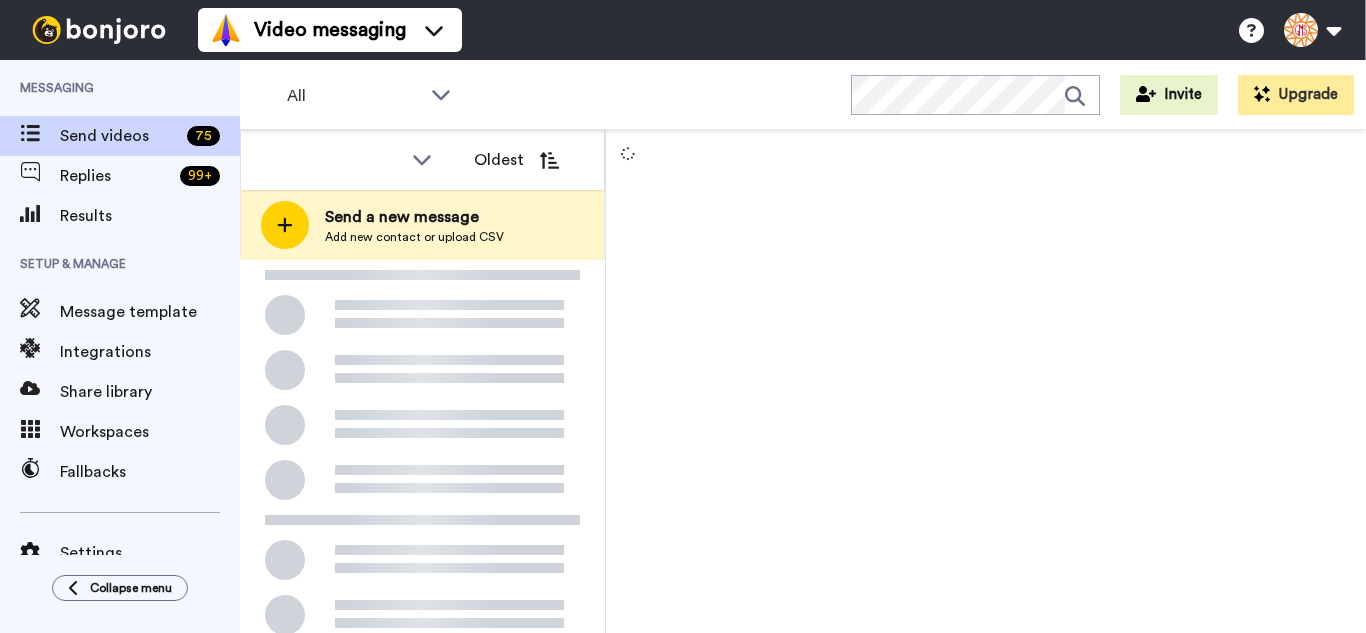 scroll, scrollTop: 0, scrollLeft: 0, axis: both 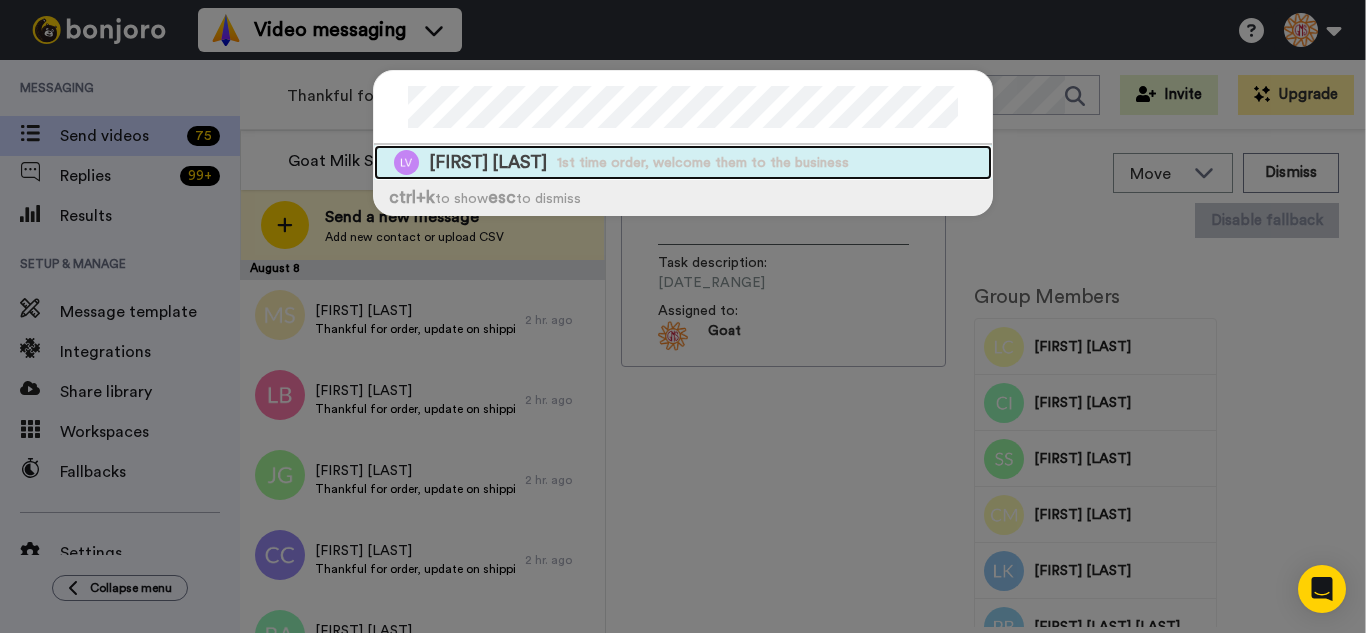 click on "[FIRST] [LAST] 1st time order, welcome them to the business" at bounding box center (683, 162) 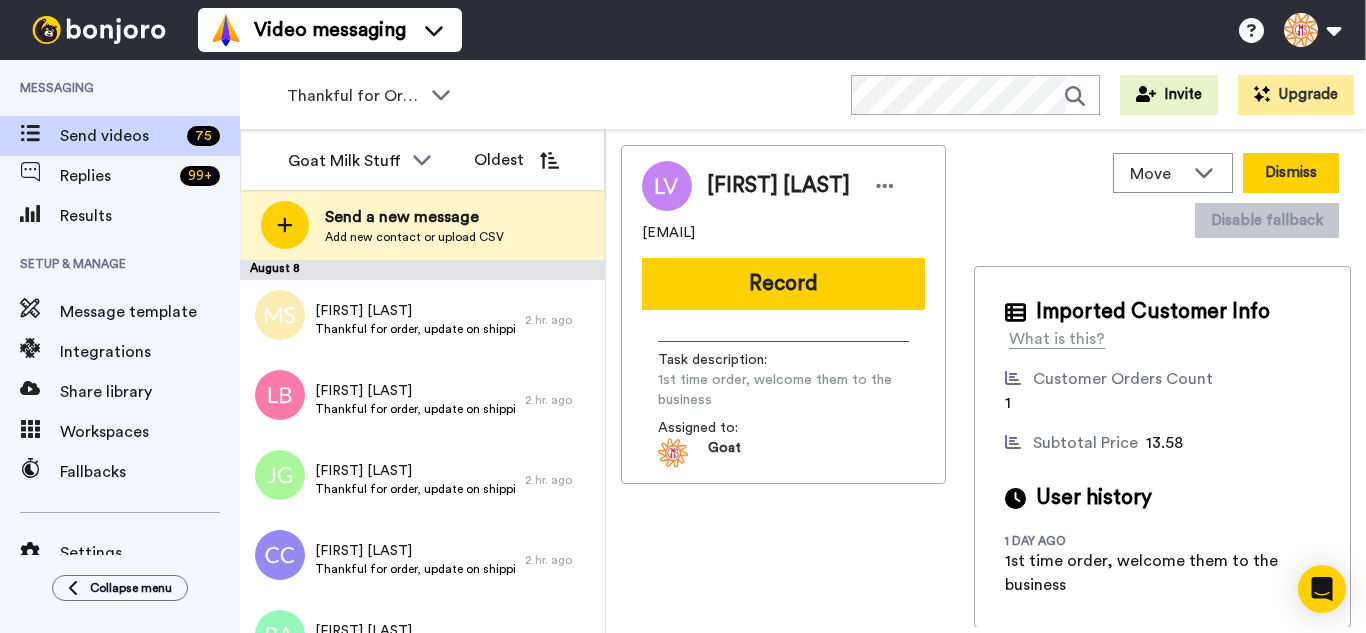 click on "Dismiss" at bounding box center [1291, 173] 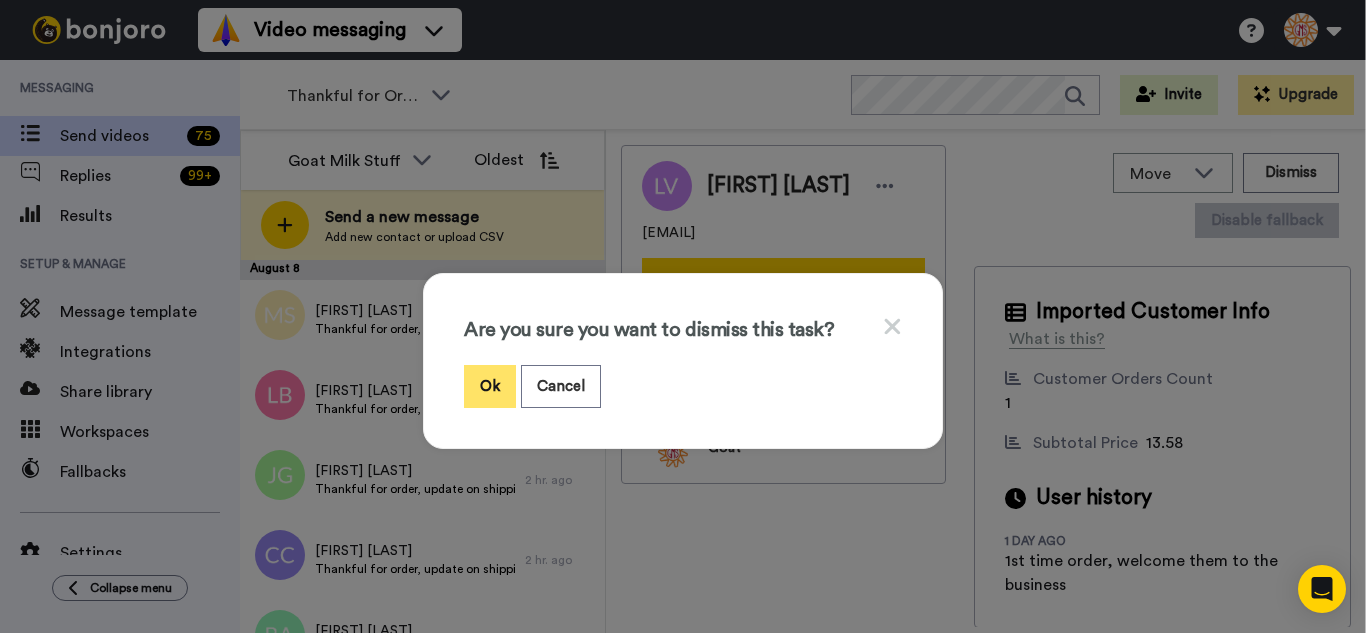 click on "Ok" at bounding box center [490, 386] 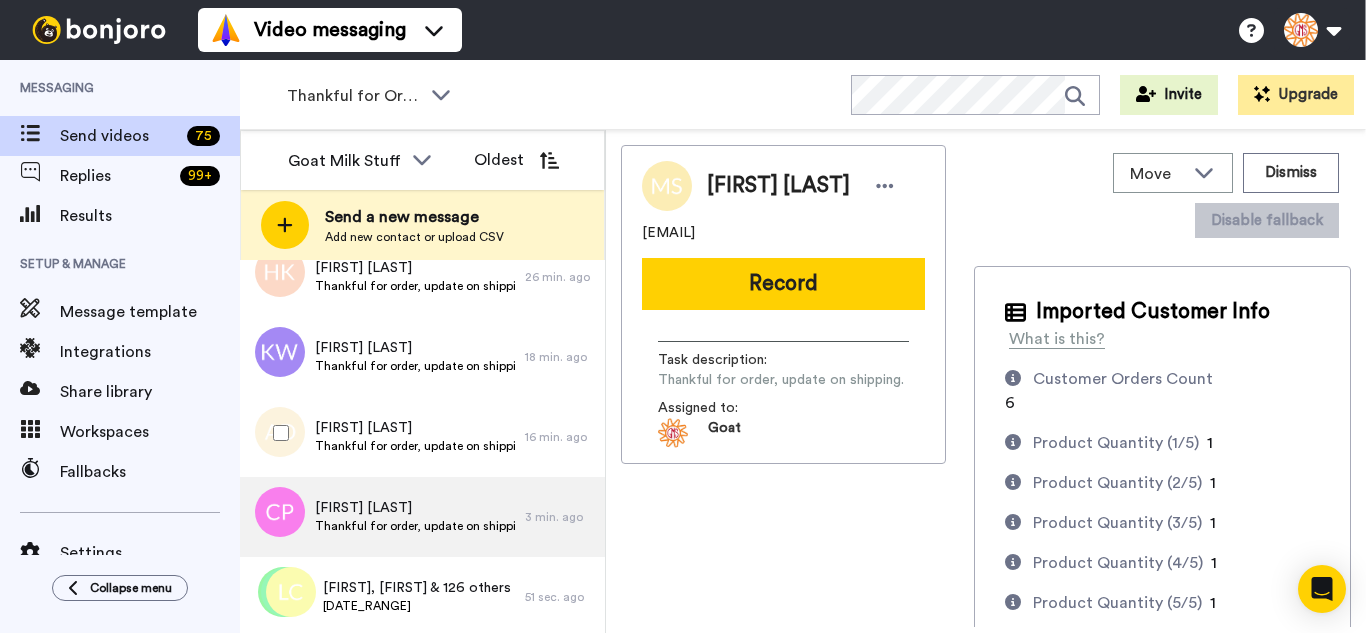scroll, scrollTop: 1327, scrollLeft: 0, axis: vertical 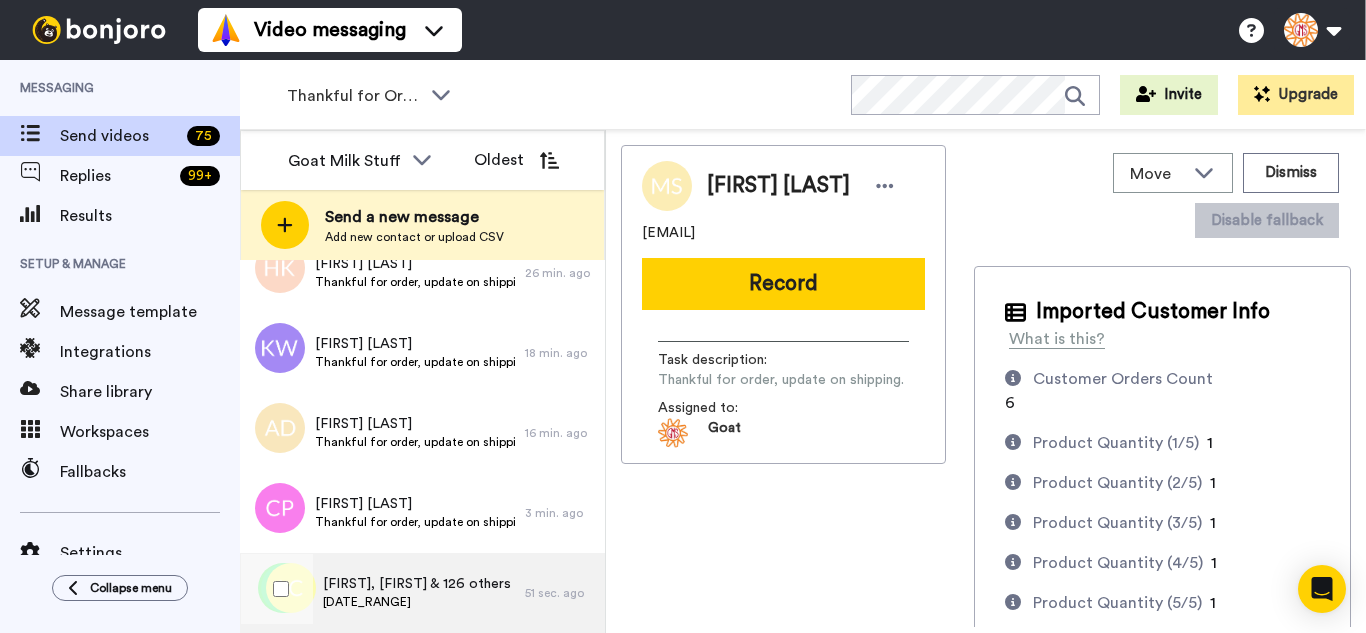 click on "51 sec. ago" at bounding box center [560, 593] 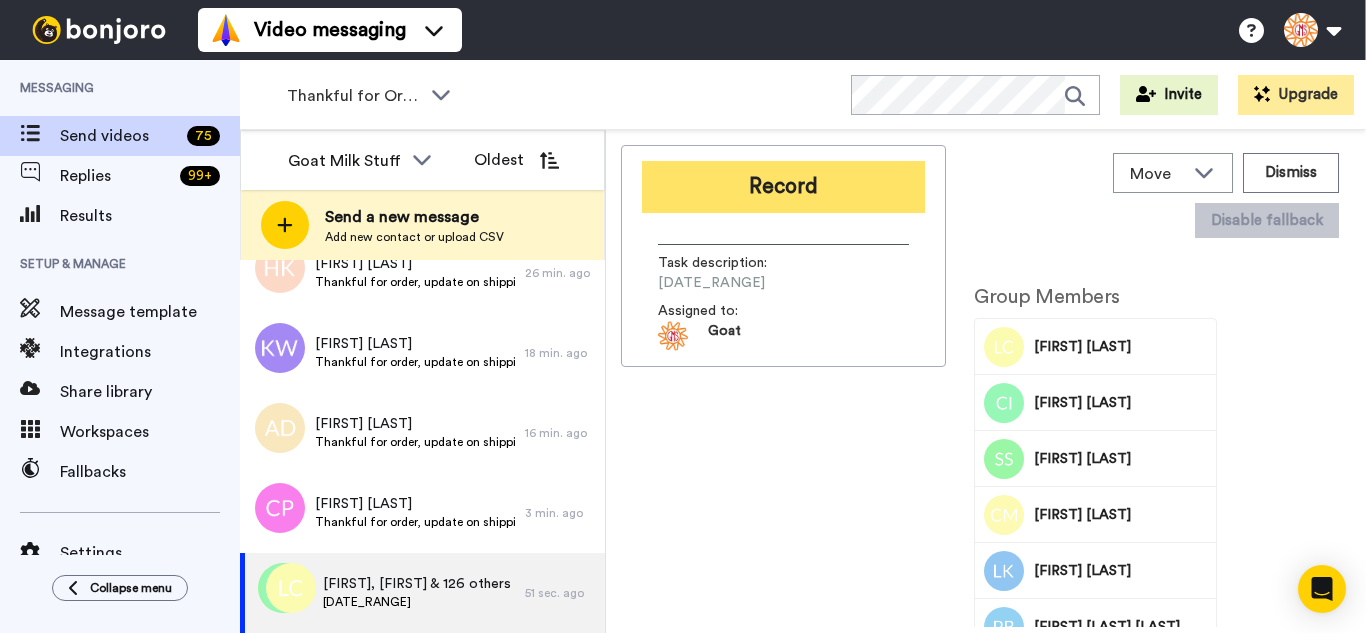 click on "Record" at bounding box center (783, 187) 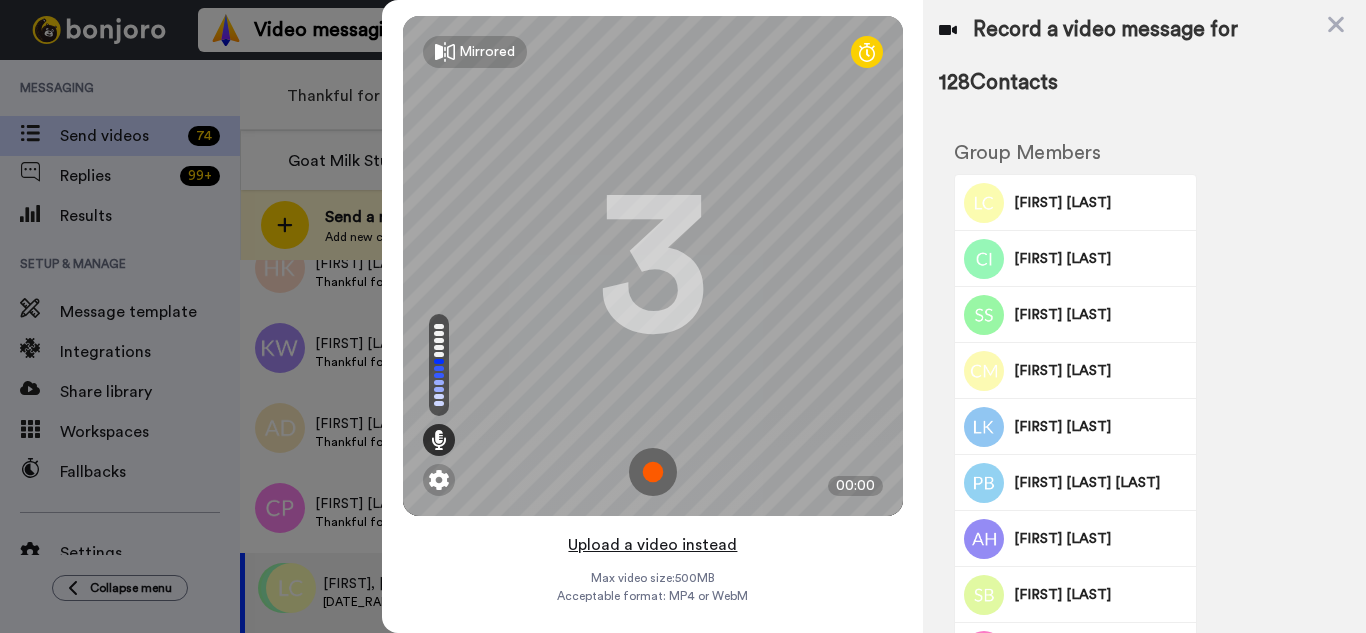 click on "Upload a video instead" at bounding box center [652, 545] 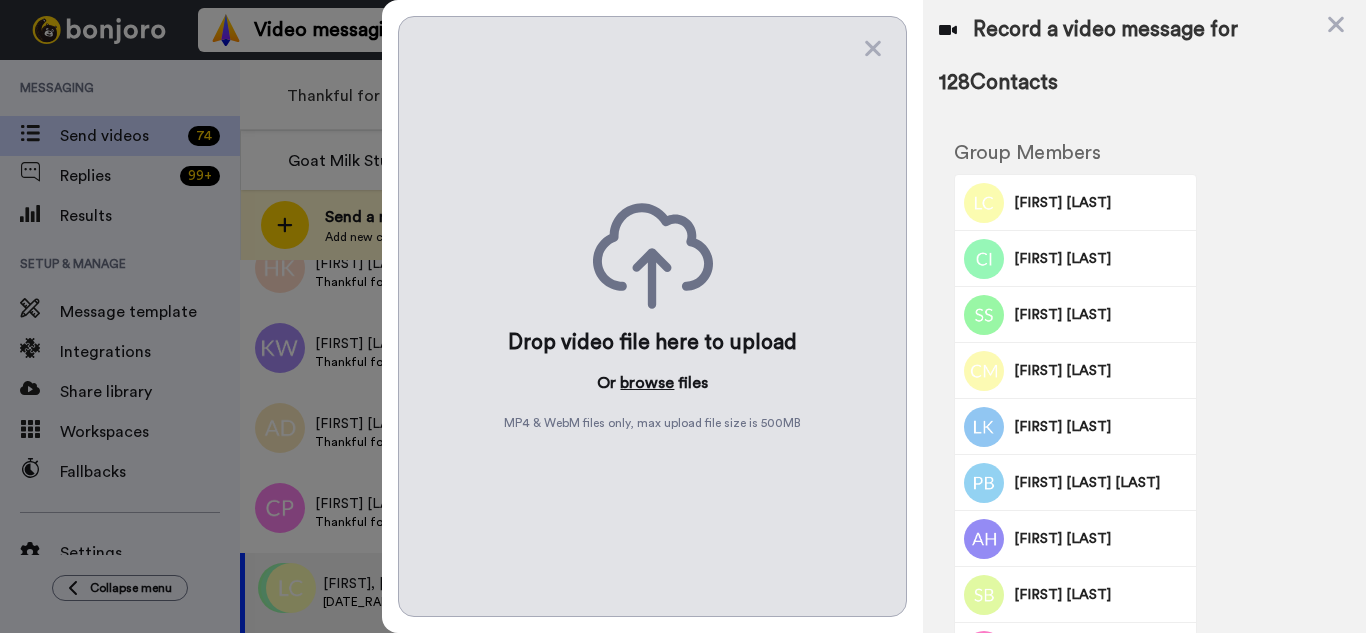 click on "browse" at bounding box center [647, 383] 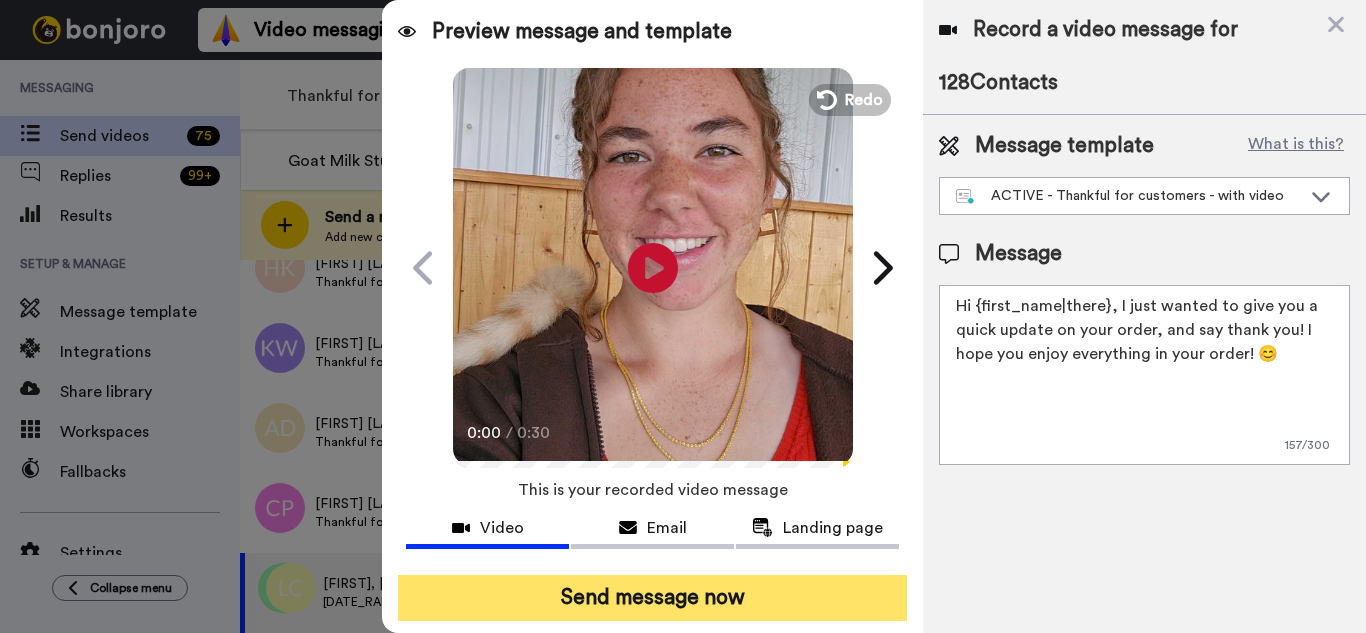 click on "Send message now" at bounding box center [652, 598] 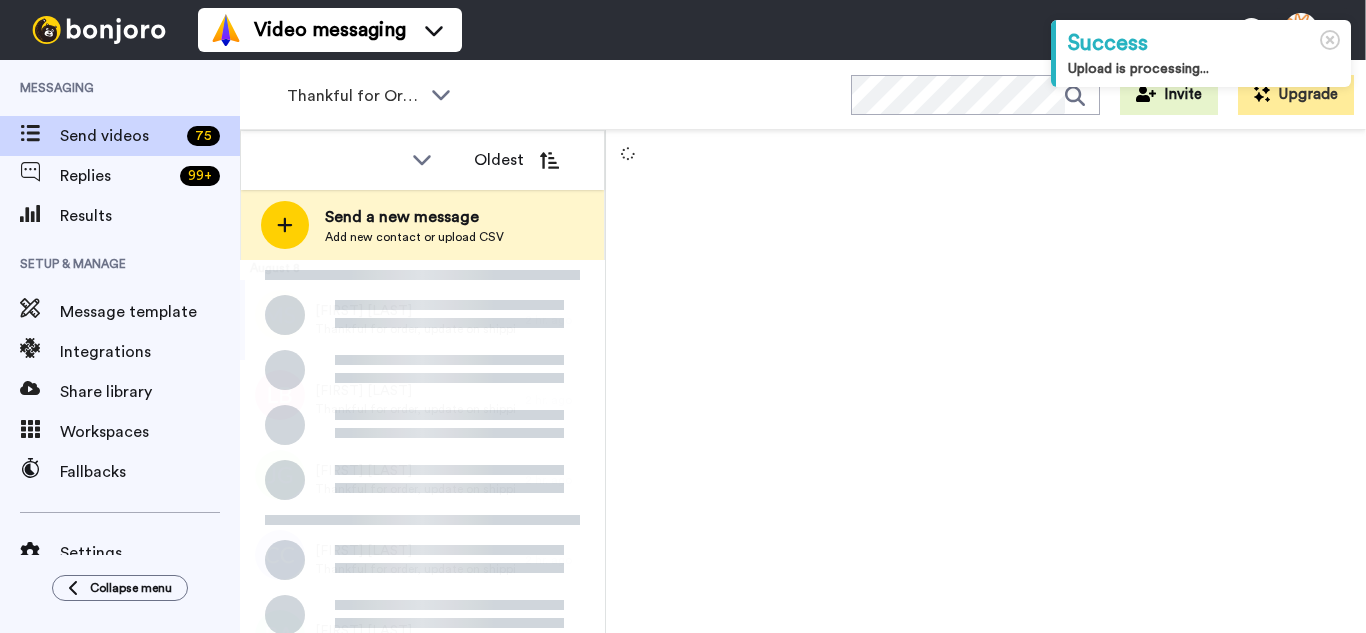 scroll, scrollTop: 0, scrollLeft: 0, axis: both 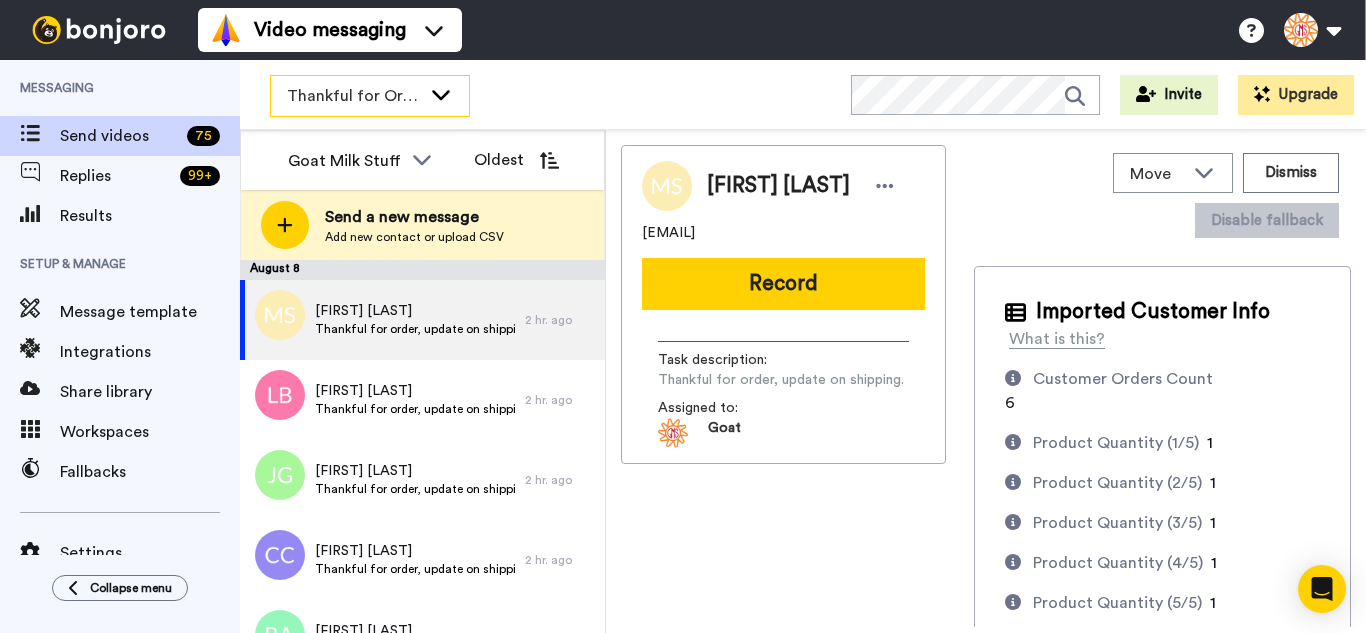 click on "Thankful for Orders" at bounding box center (370, 96) 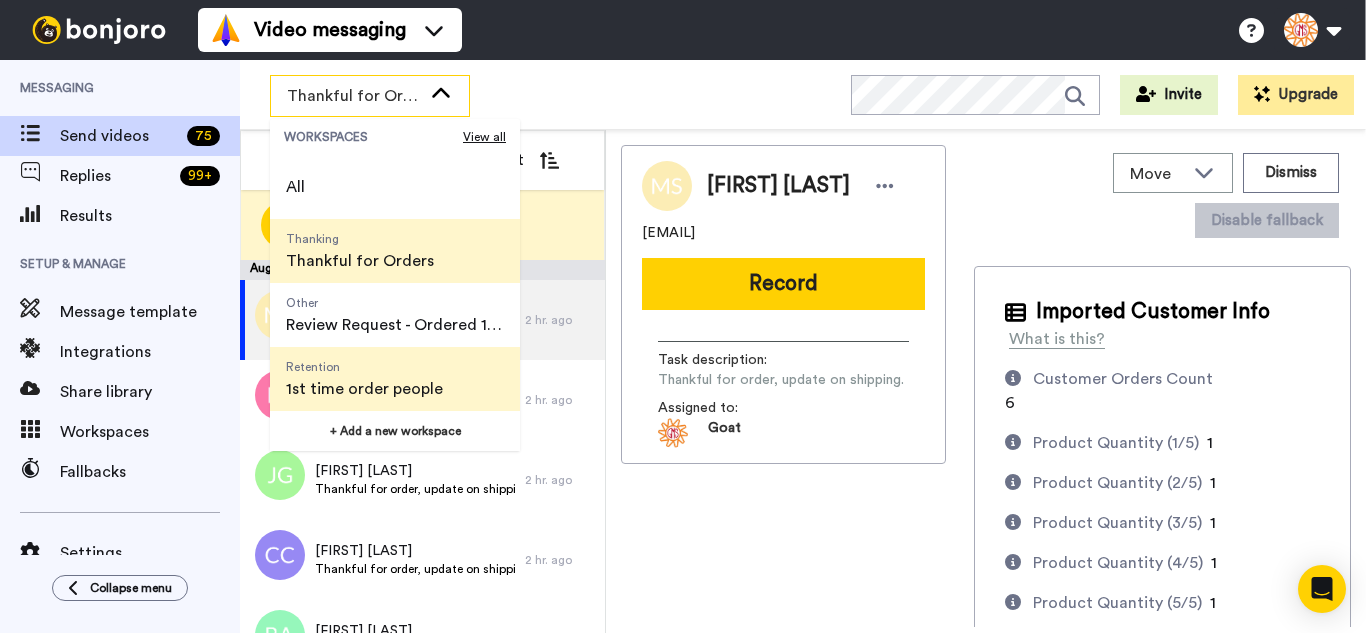 click on "Retention 1st time order people" at bounding box center (364, 379) 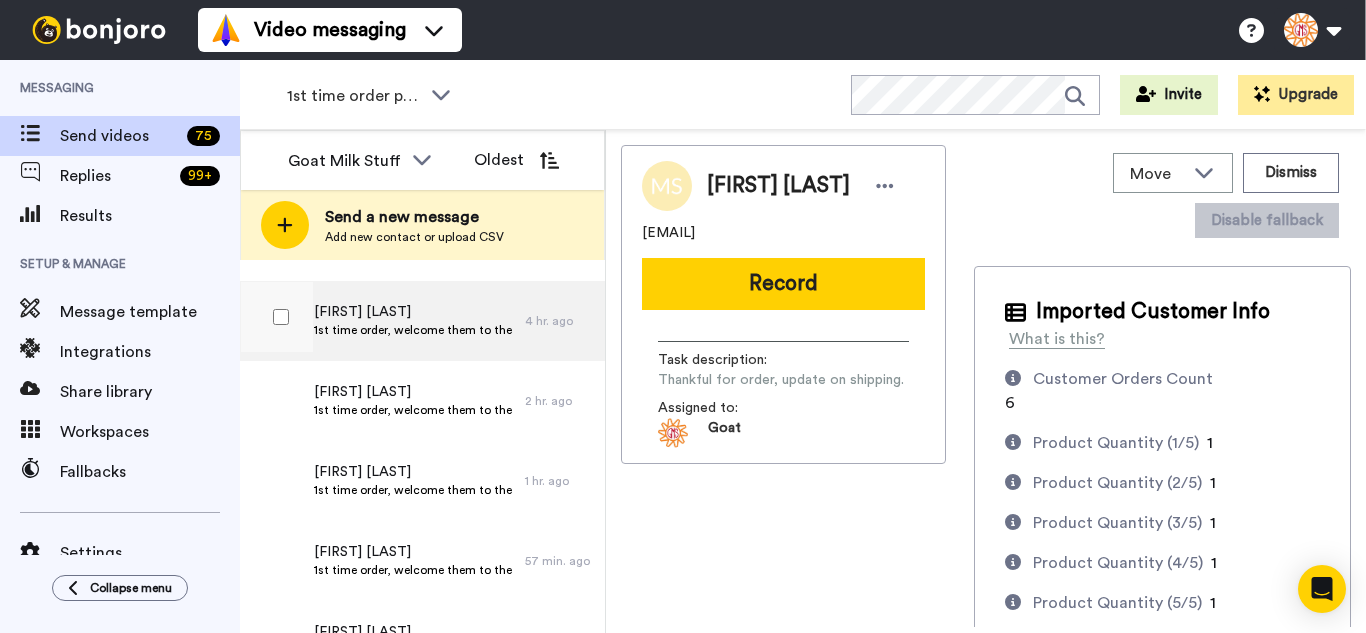 scroll, scrollTop: 3907, scrollLeft: 0, axis: vertical 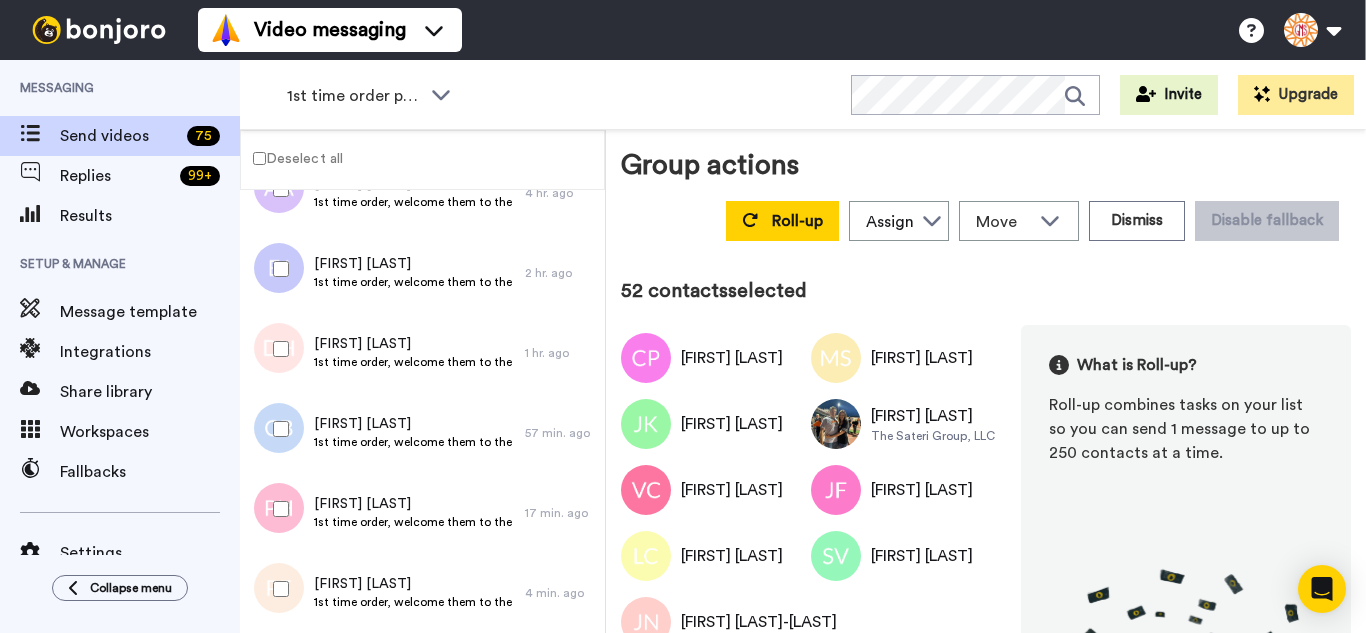 click at bounding box center (277, 509) 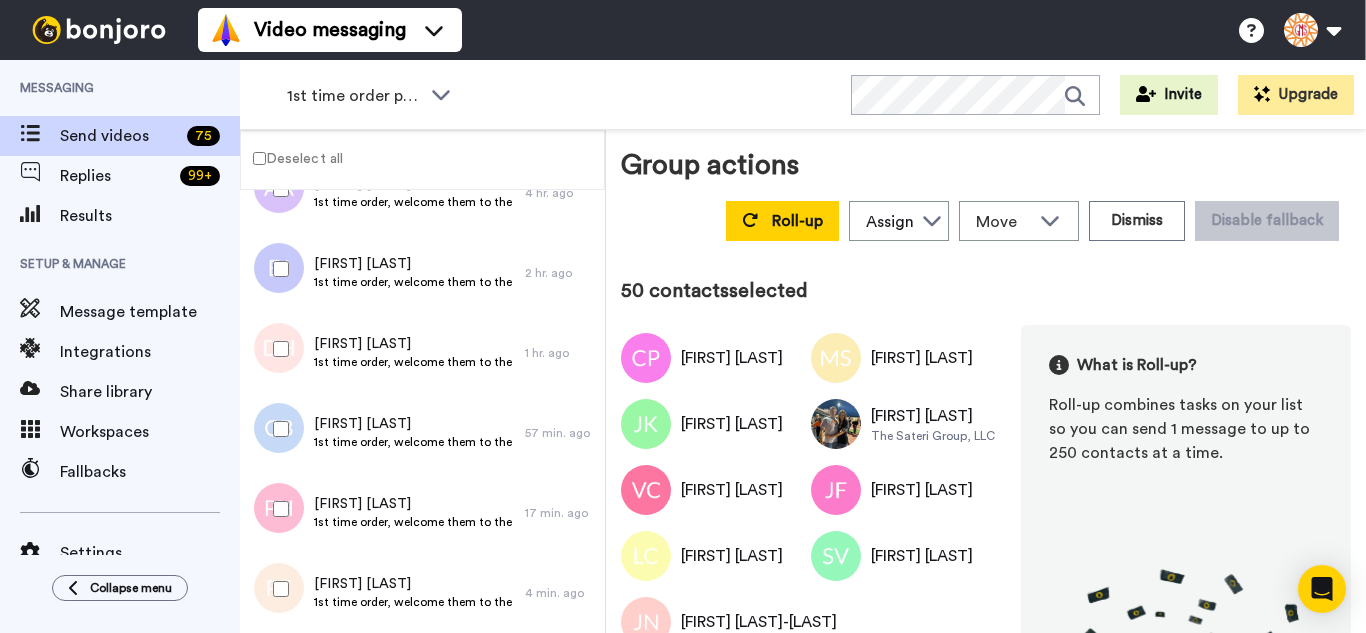 drag, startPoint x: 270, startPoint y: 365, endPoint x: 283, endPoint y: 292, distance: 74.1485 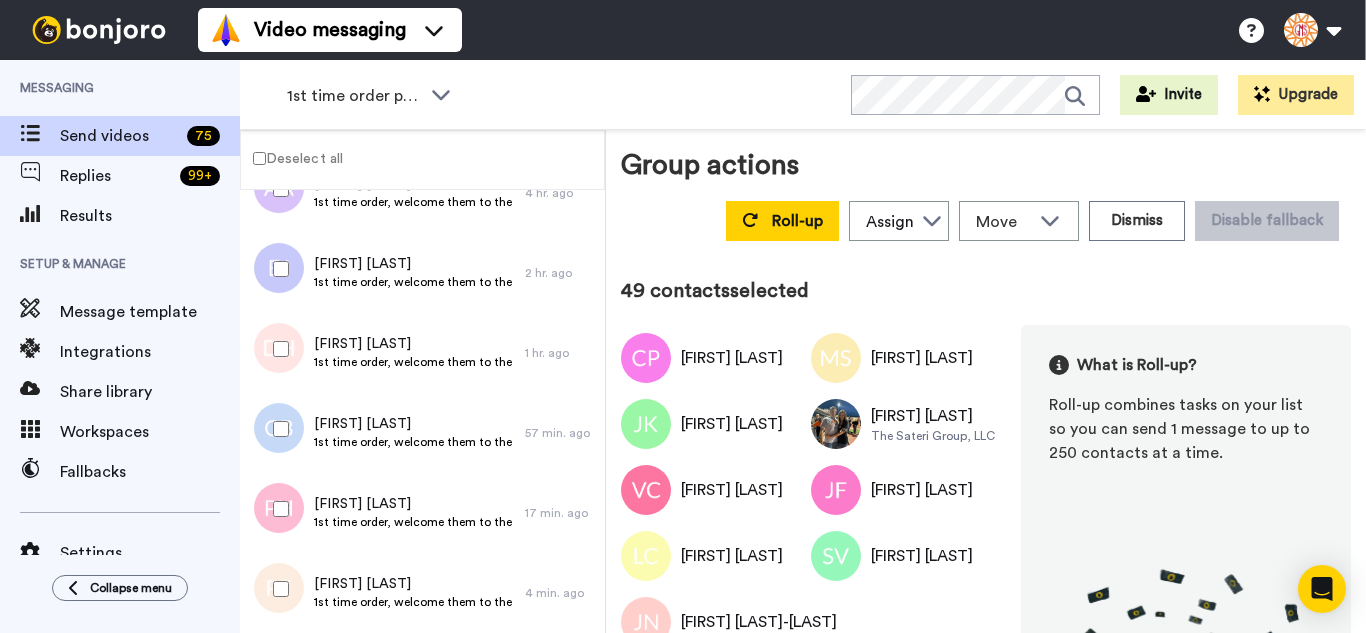 click at bounding box center (277, 269) 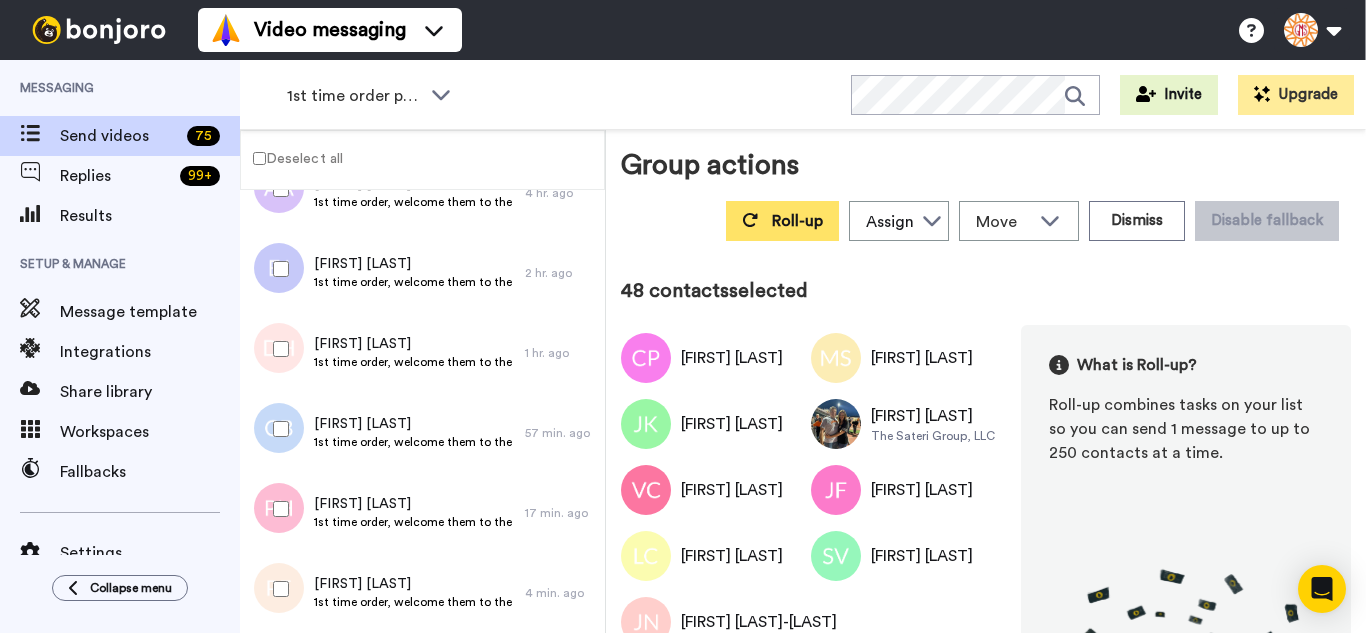 click on "Roll-up" at bounding box center (782, 221) 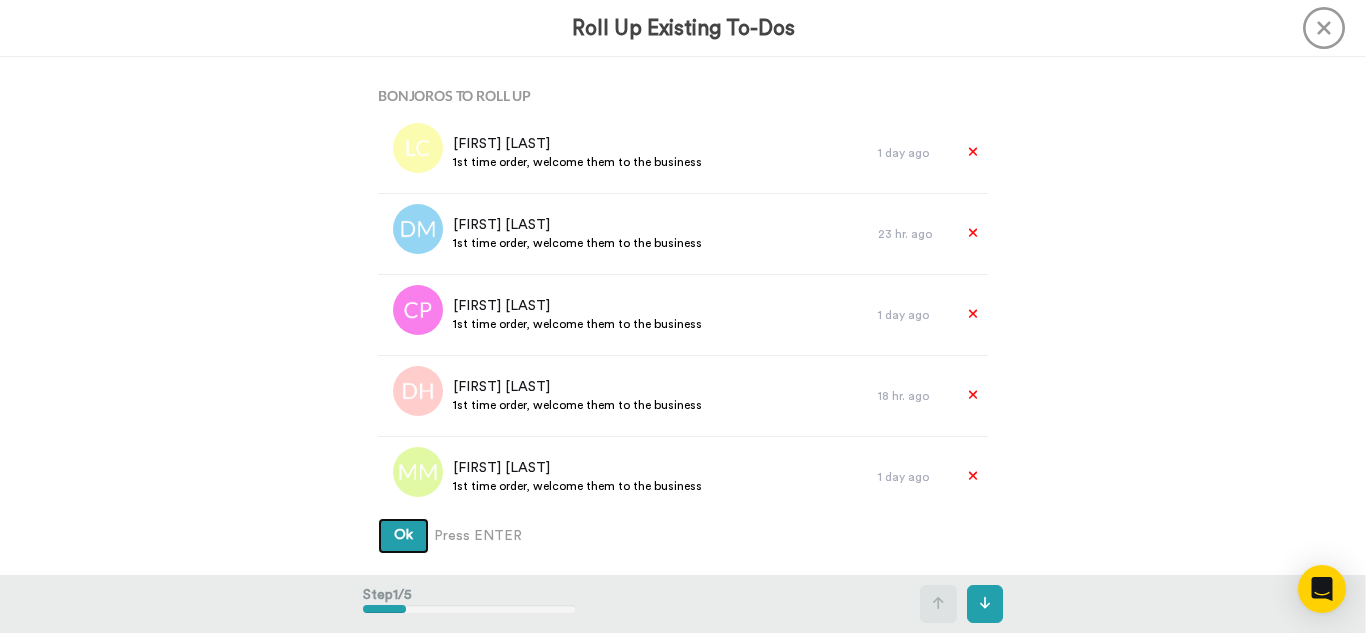 type 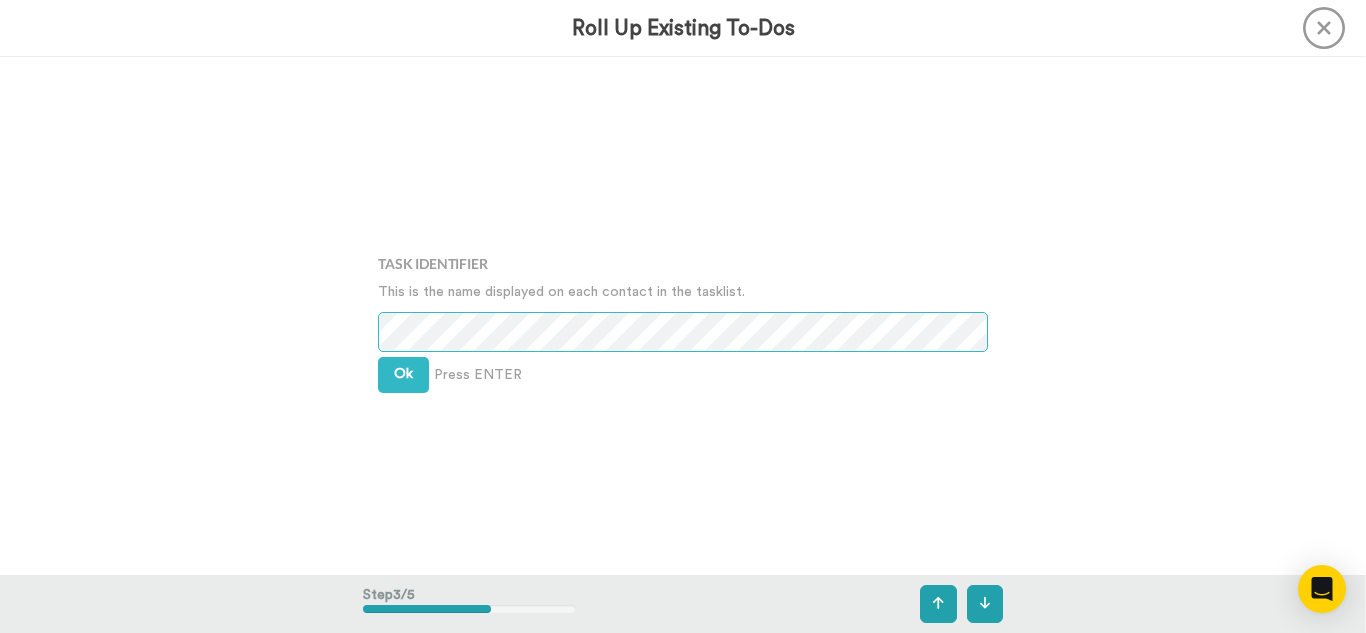 scroll, scrollTop: 1036, scrollLeft: 0, axis: vertical 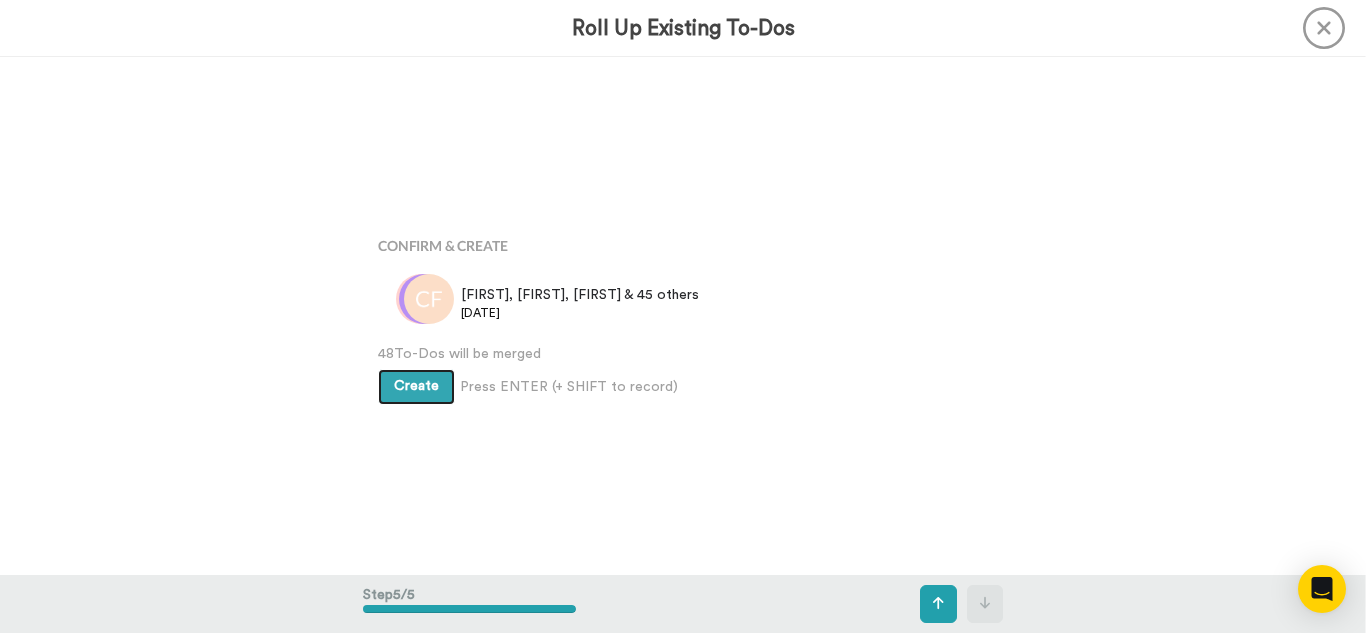type 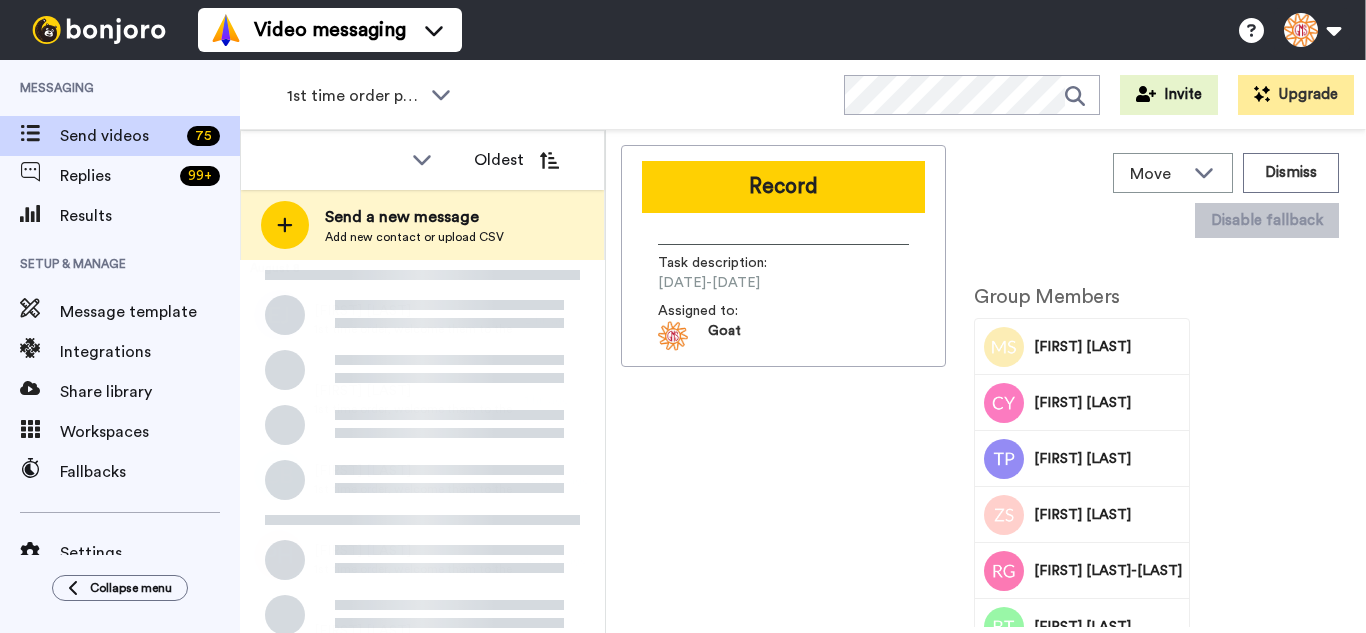scroll, scrollTop: 0, scrollLeft: 0, axis: both 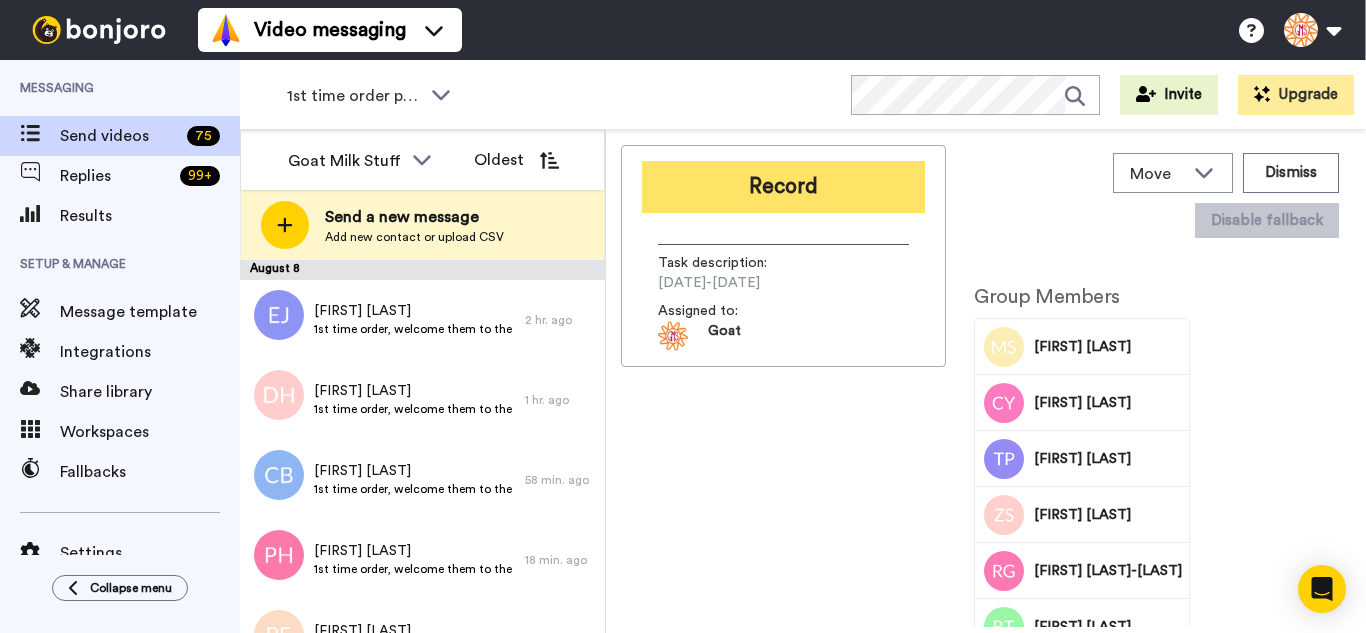 click on "Record" at bounding box center (783, 187) 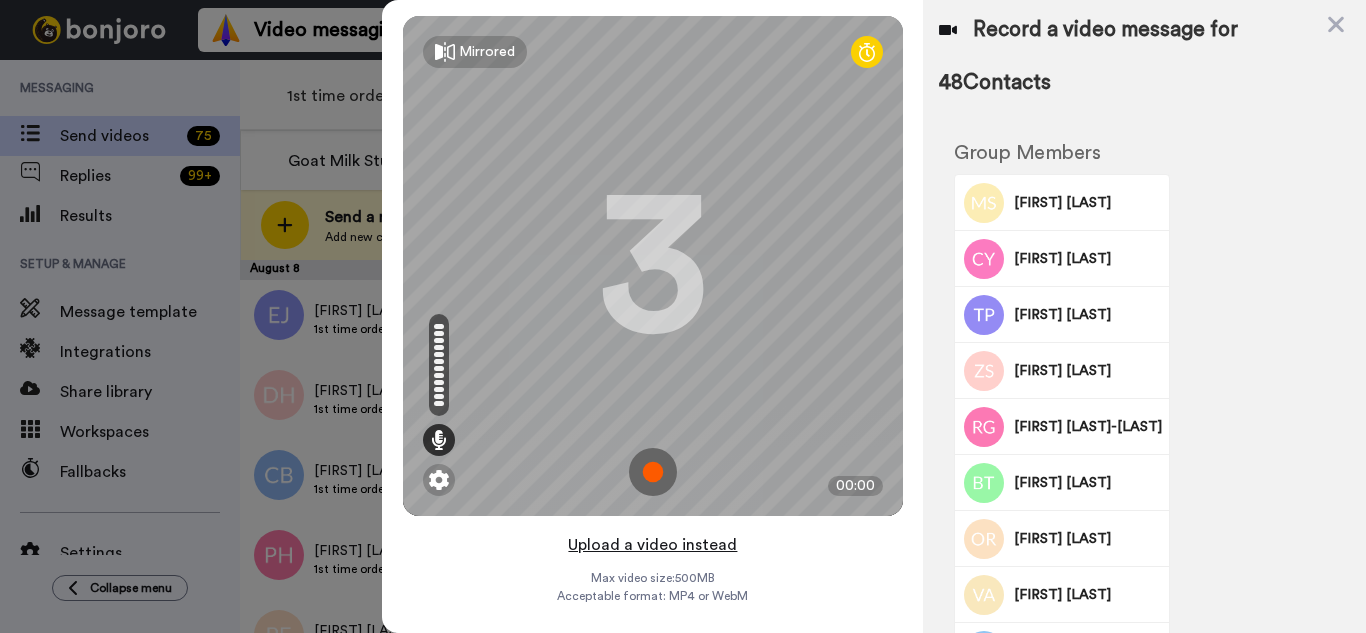 click on "Upload a video instead" at bounding box center [652, 545] 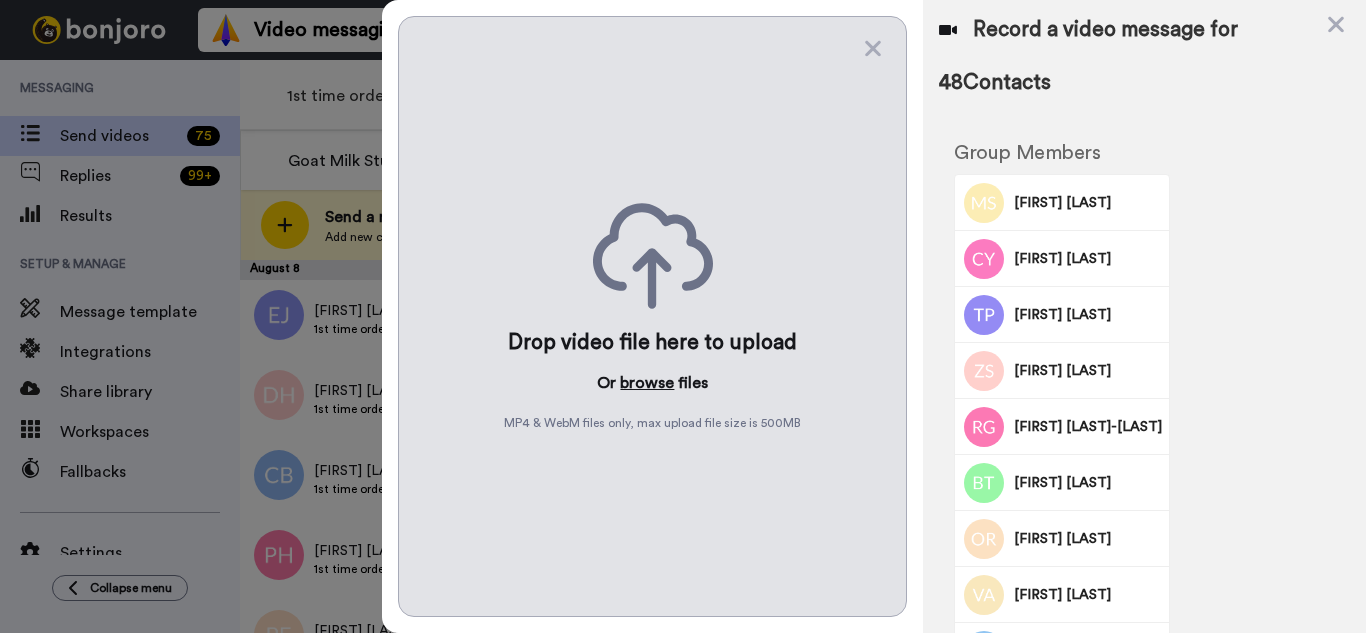 click on "browse" at bounding box center [647, 383] 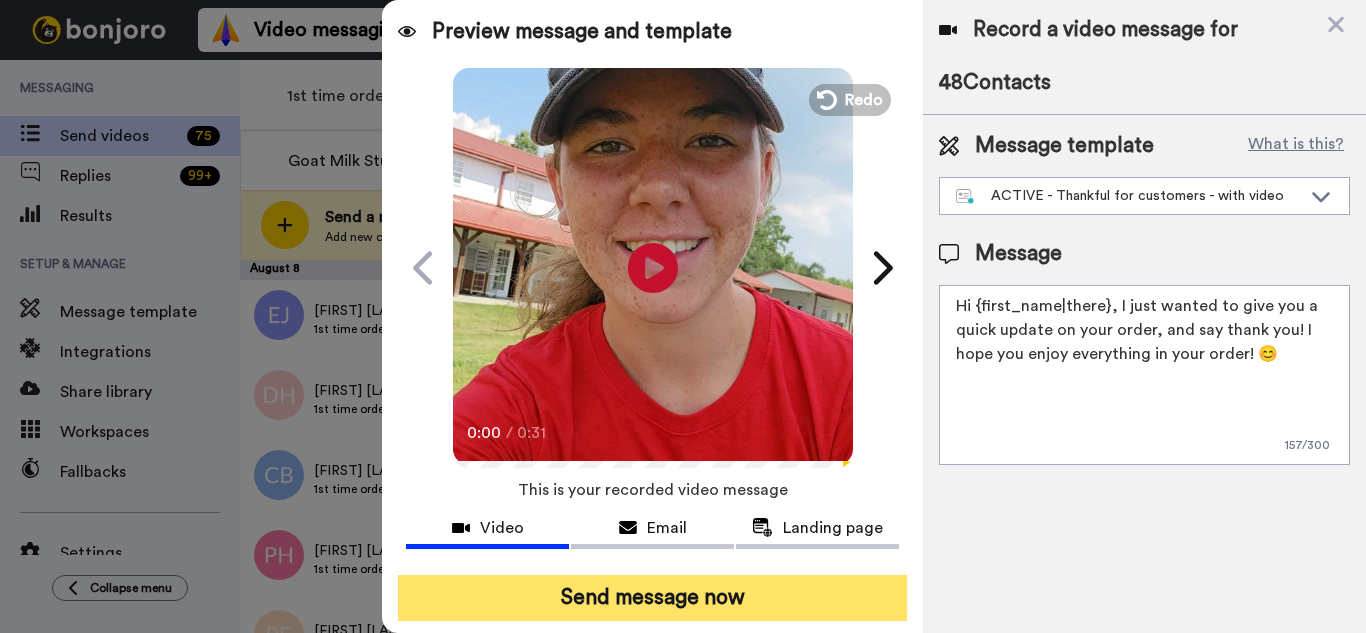 click on "Send message now" at bounding box center (652, 598) 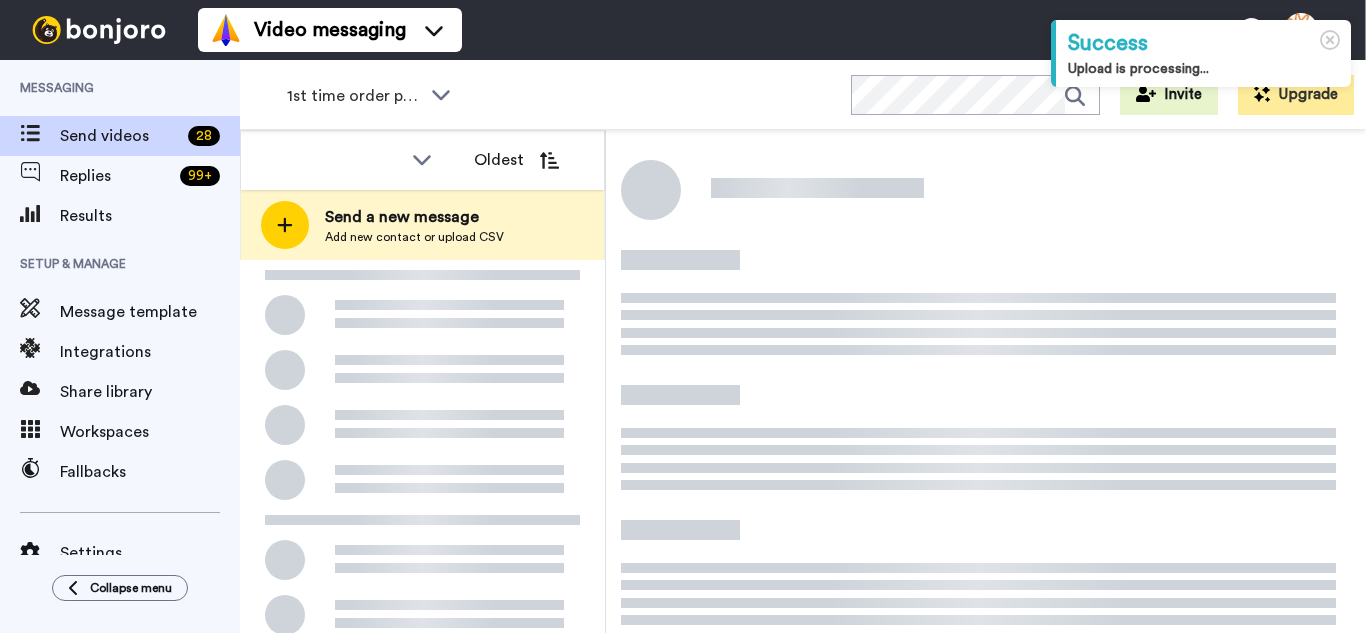 scroll, scrollTop: 0, scrollLeft: 0, axis: both 